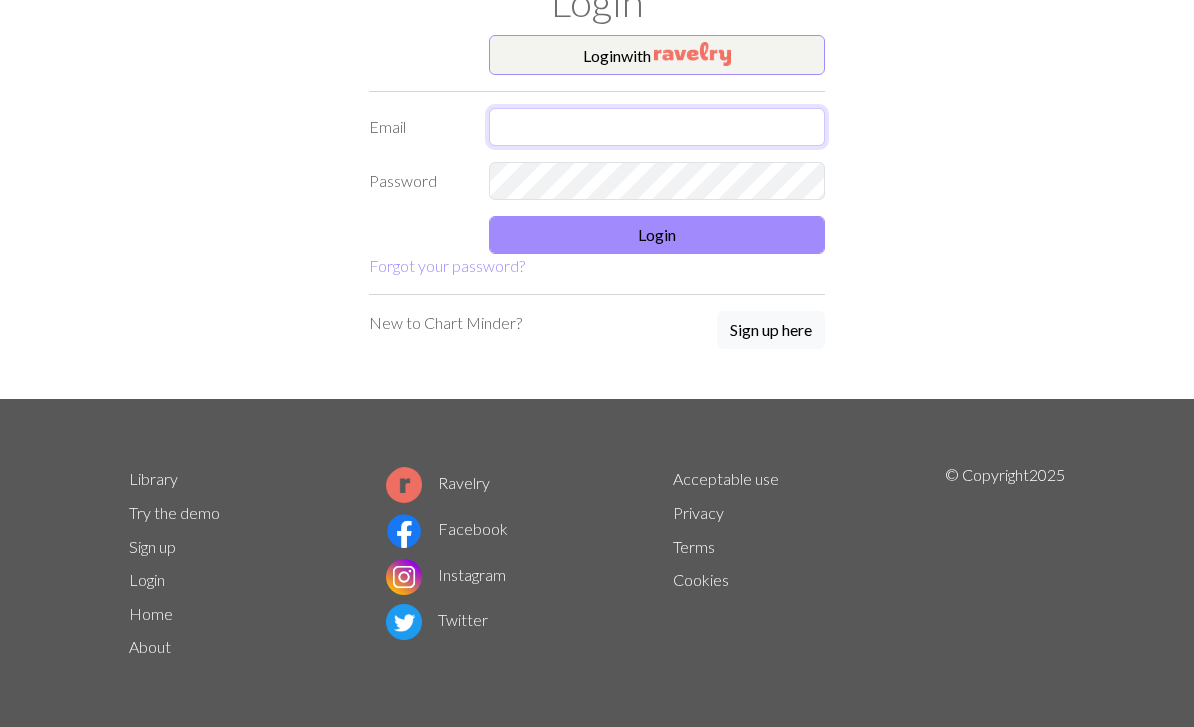 scroll, scrollTop: 17, scrollLeft: 0, axis: vertical 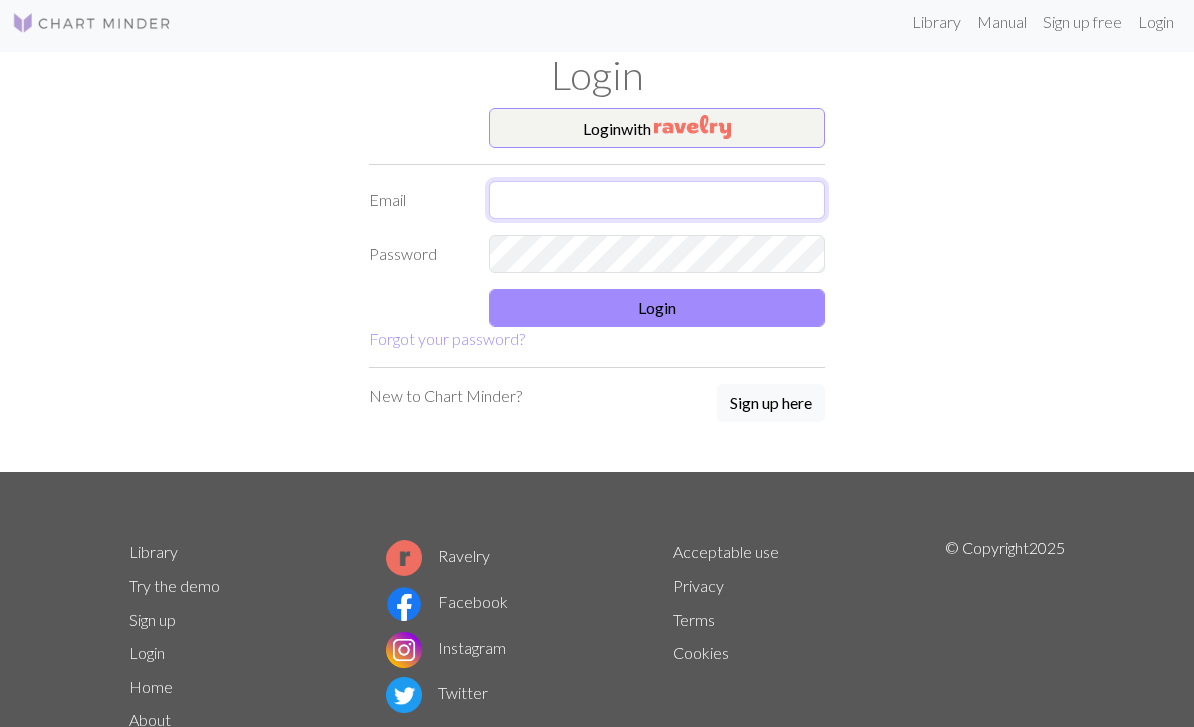 type on "[USERNAME]@[DOMAIN]" 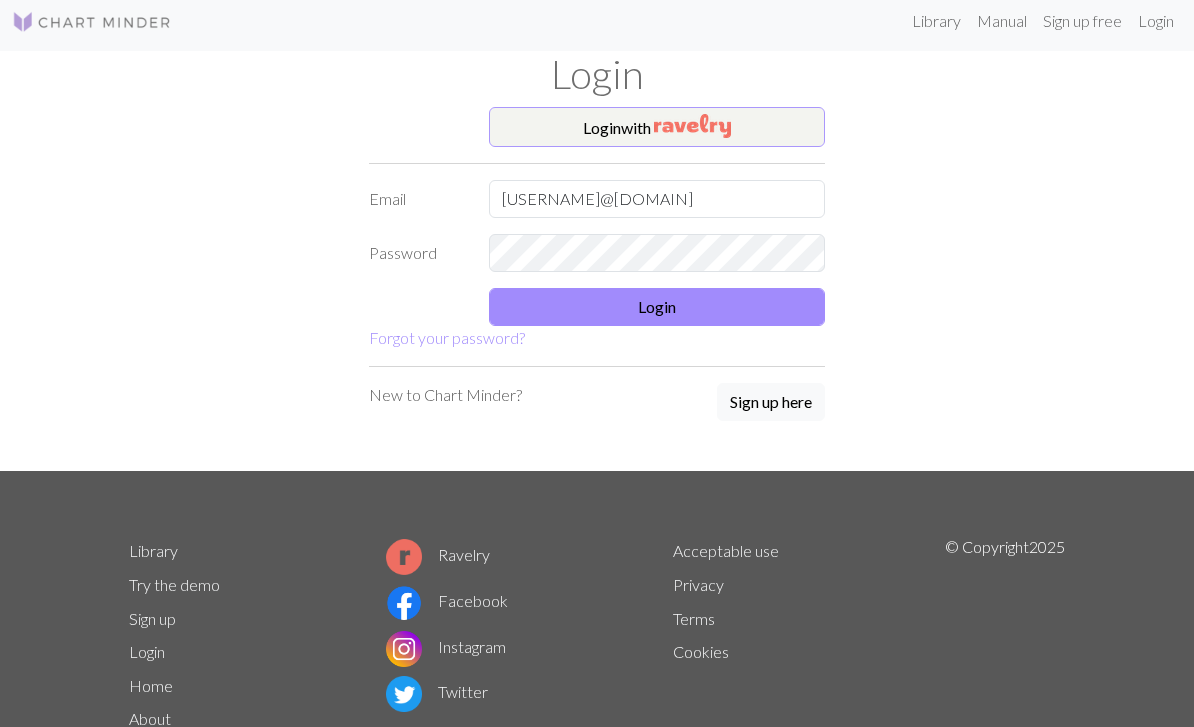 click on "Login  with" at bounding box center (657, 128) 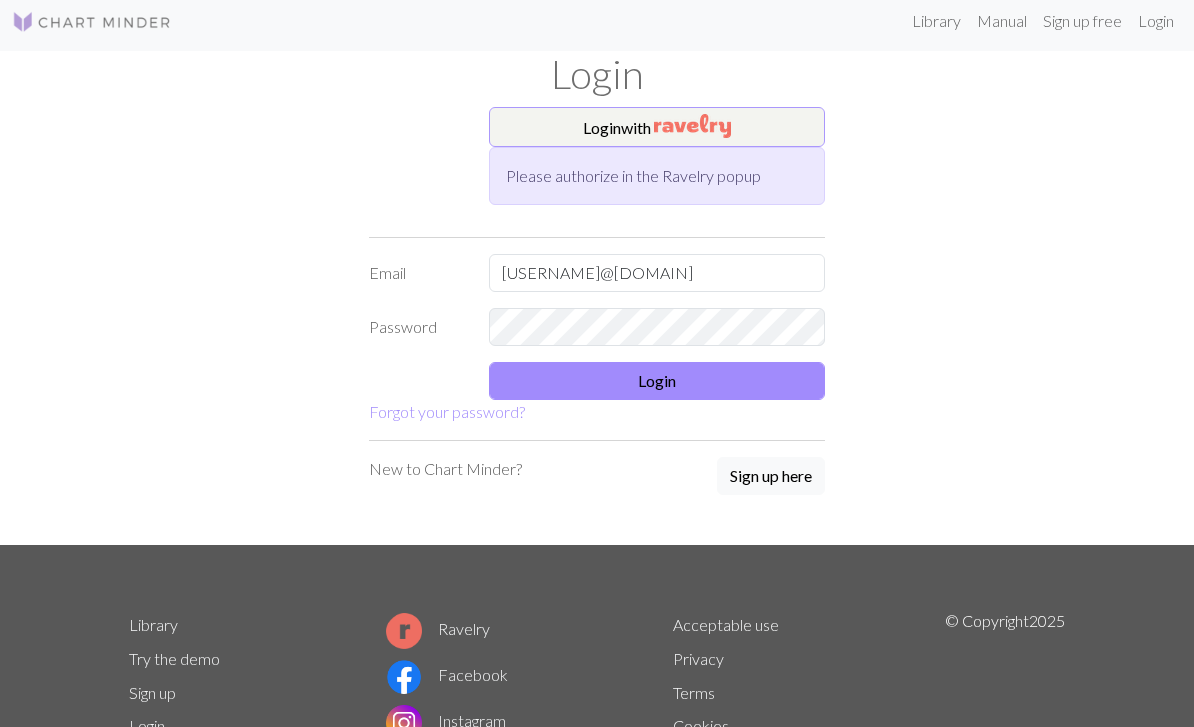 scroll, scrollTop: 9, scrollLeft: 0, axis: vertical 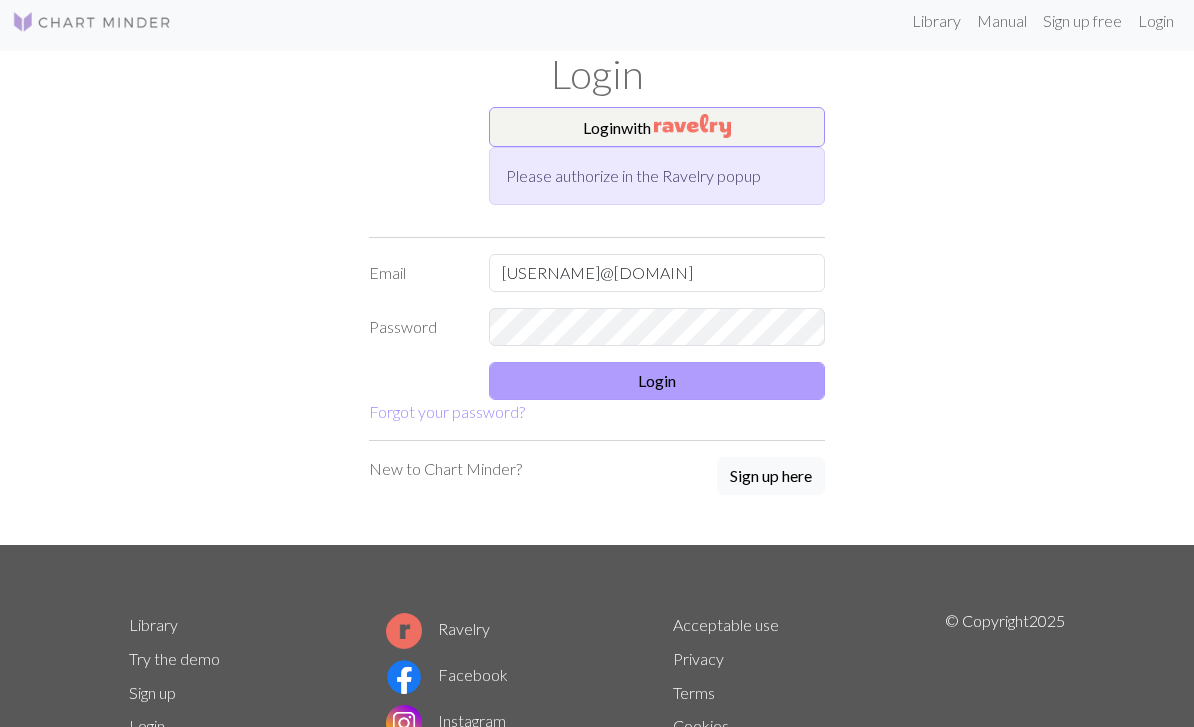 click on "Login" at bounding box center [657, 381] 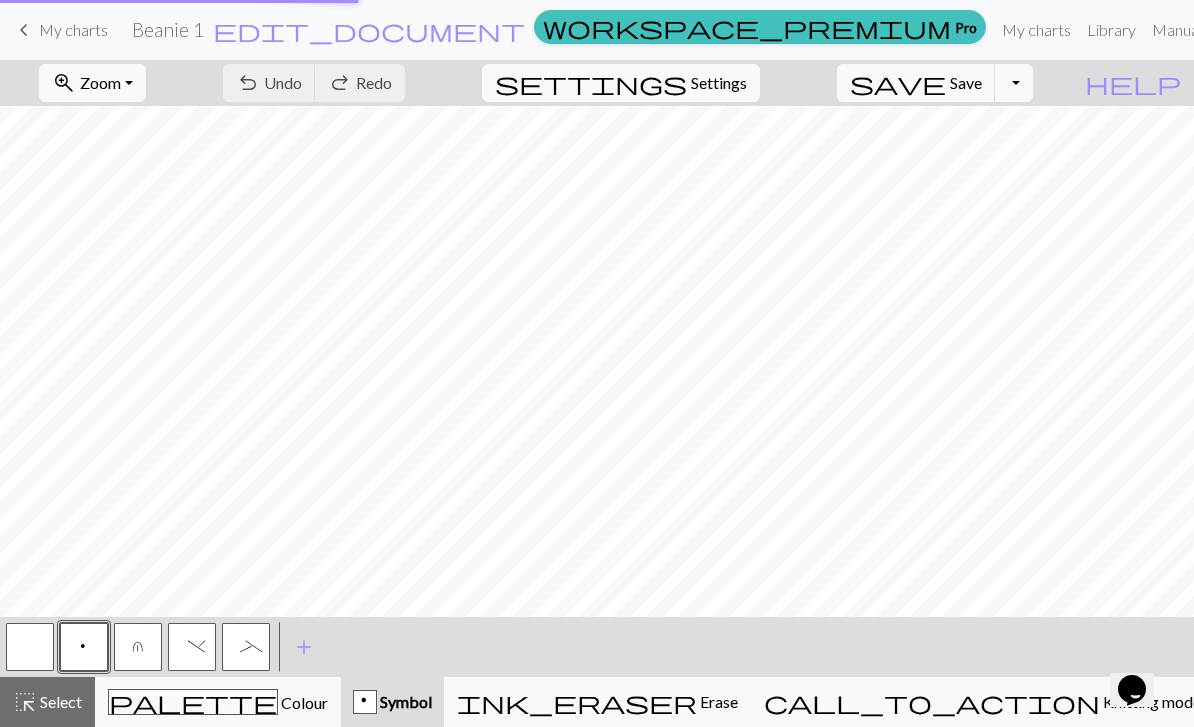 scroll, scrollTop: 0, scrollLeft: 0, axis: both 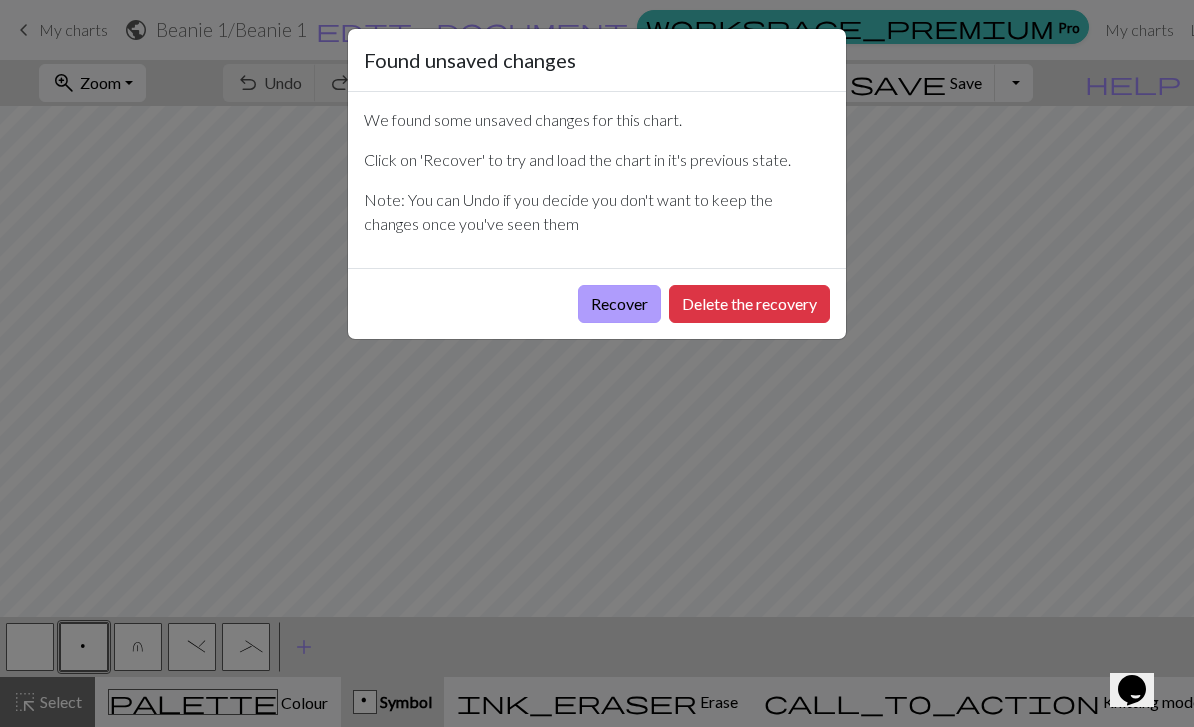 click on "Recover" at bounding box center [619, 304] 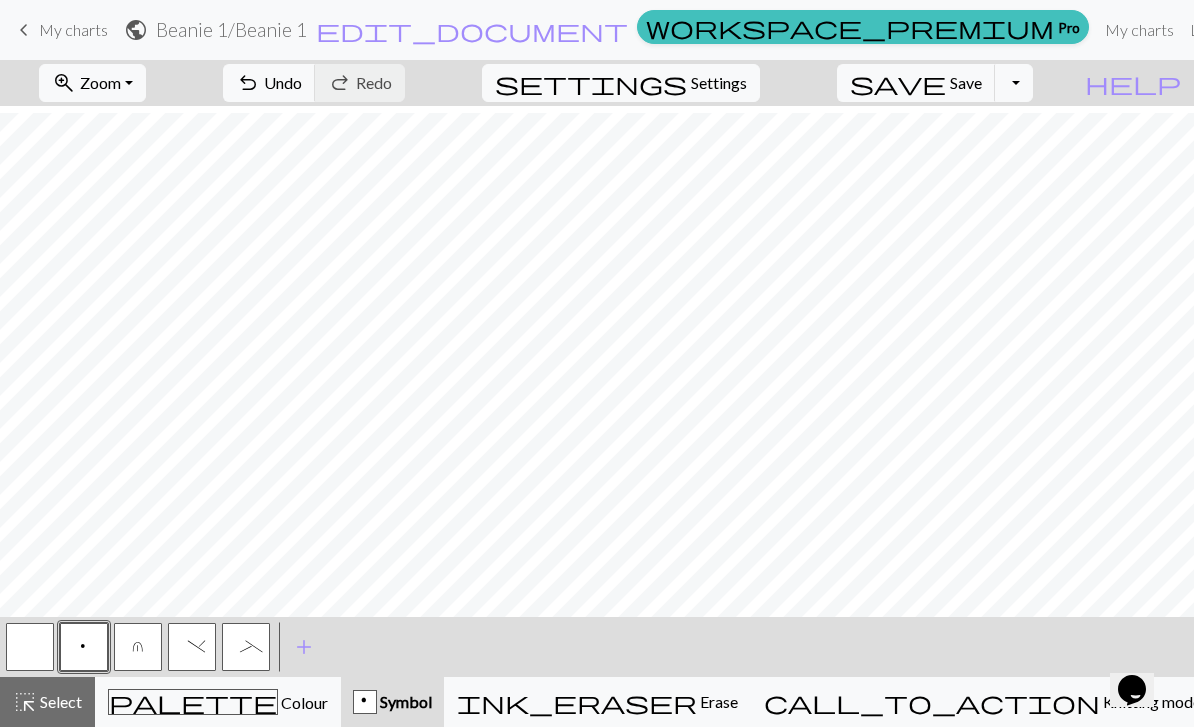 scroll, scrollTop: 26, scrollLeft: 250, axis: both 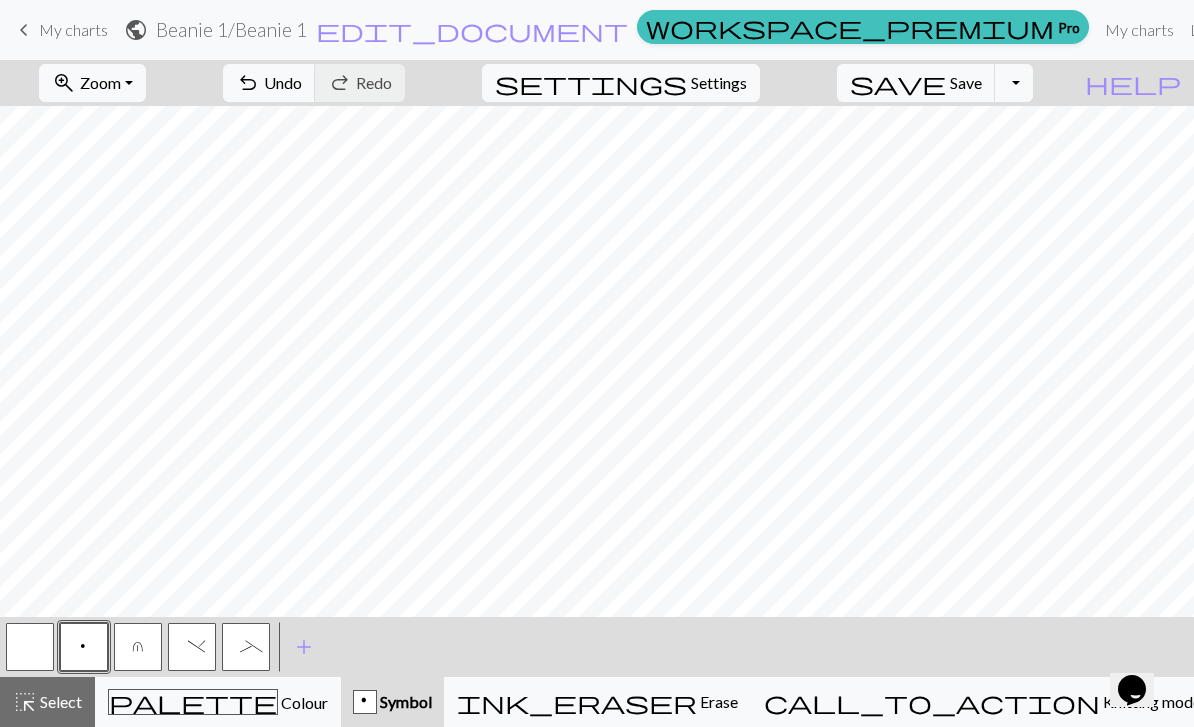 click on "_" at bounding box center [246, 647] 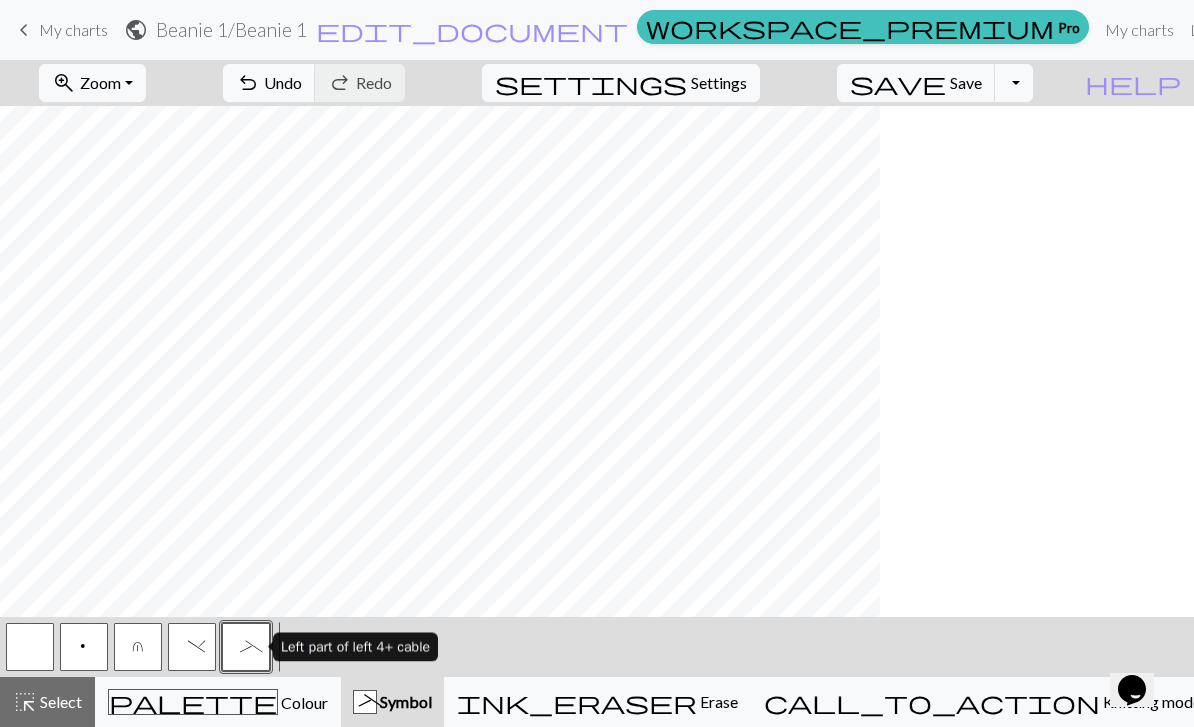 scroll, scrollTop: 0, scrollLeft: 0, axis: both 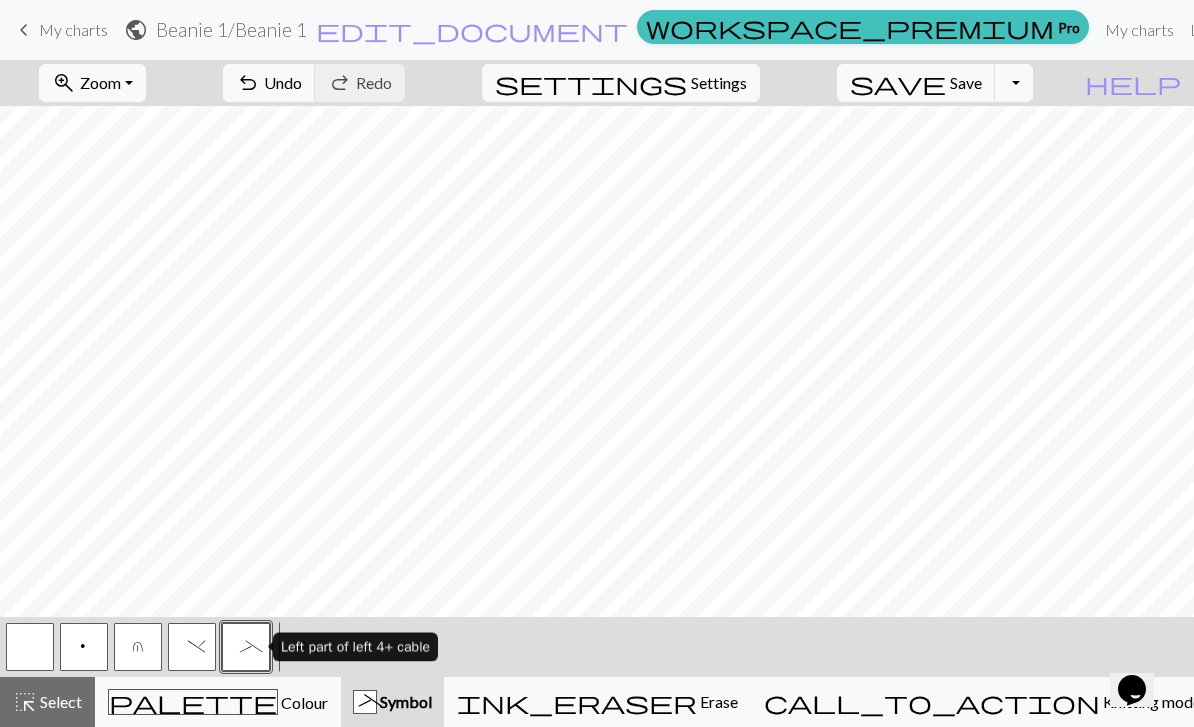 click at bounding box center [30, 647] 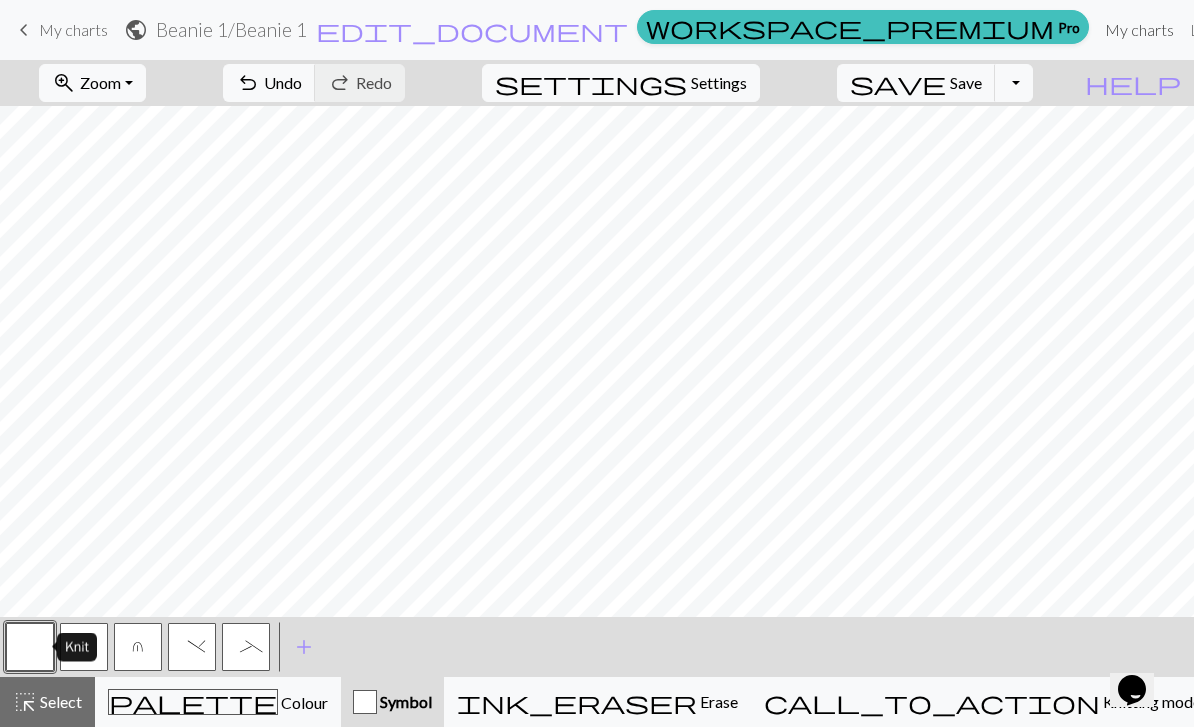 click on "My charts" at bounding box center [1139, 30] 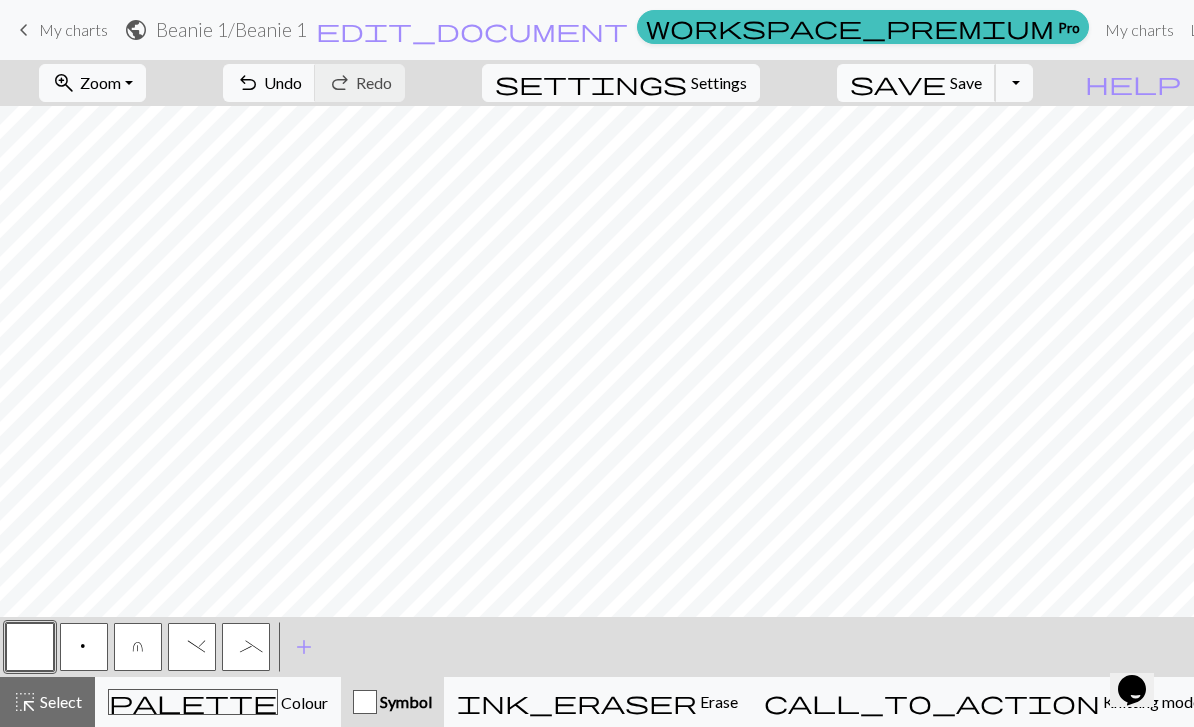 click on "save Save Save" at bounding box center [916, 83] 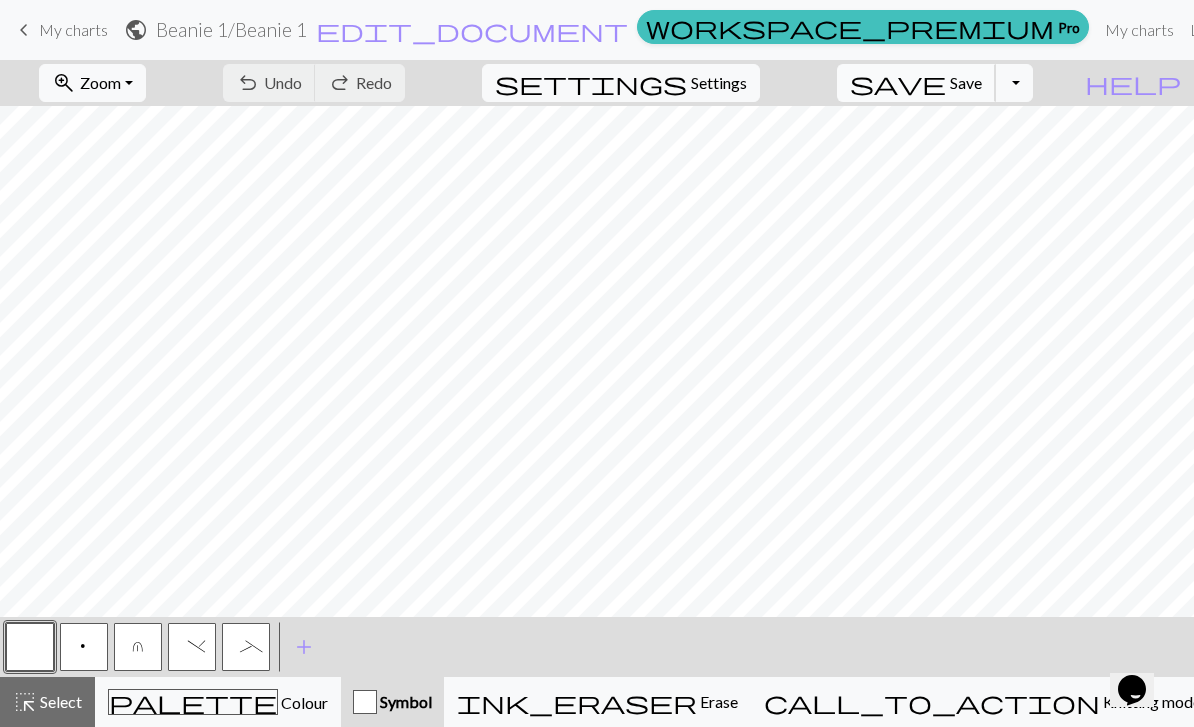 click on "Save" at bounding box center [966, 82] 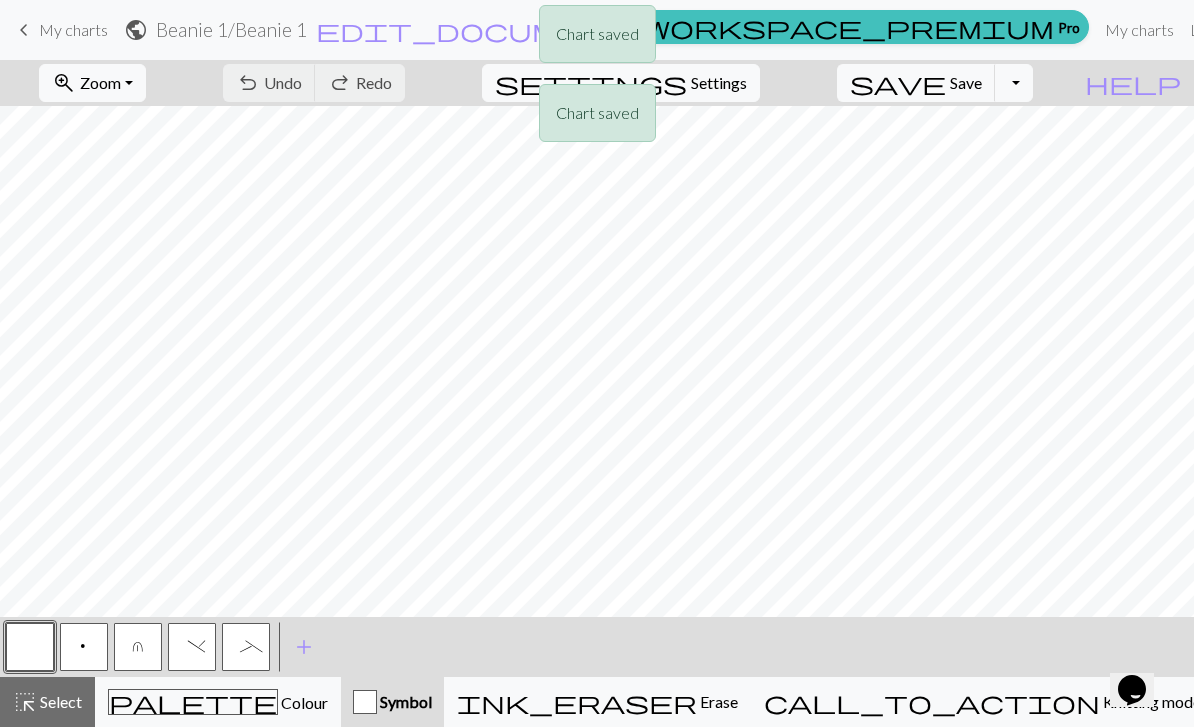 click on "Chart saved Chart saved" at bounding box center [597, 79] 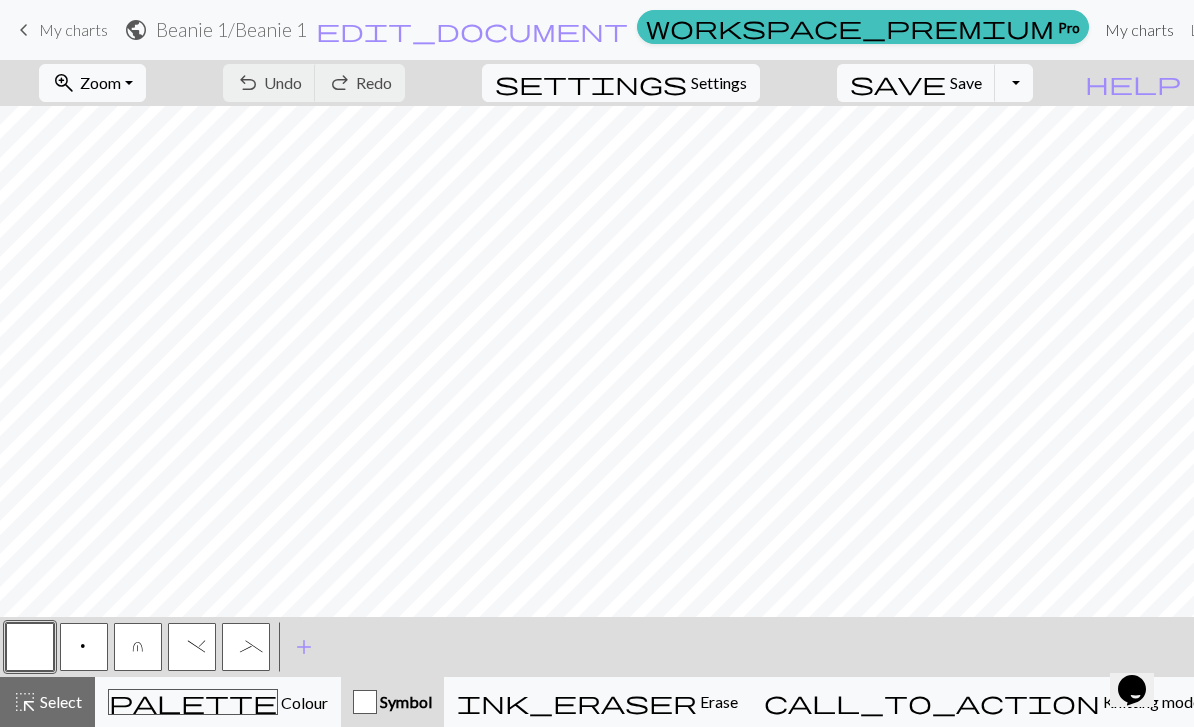 click on "My charts" at bounding box center [1139, 30] 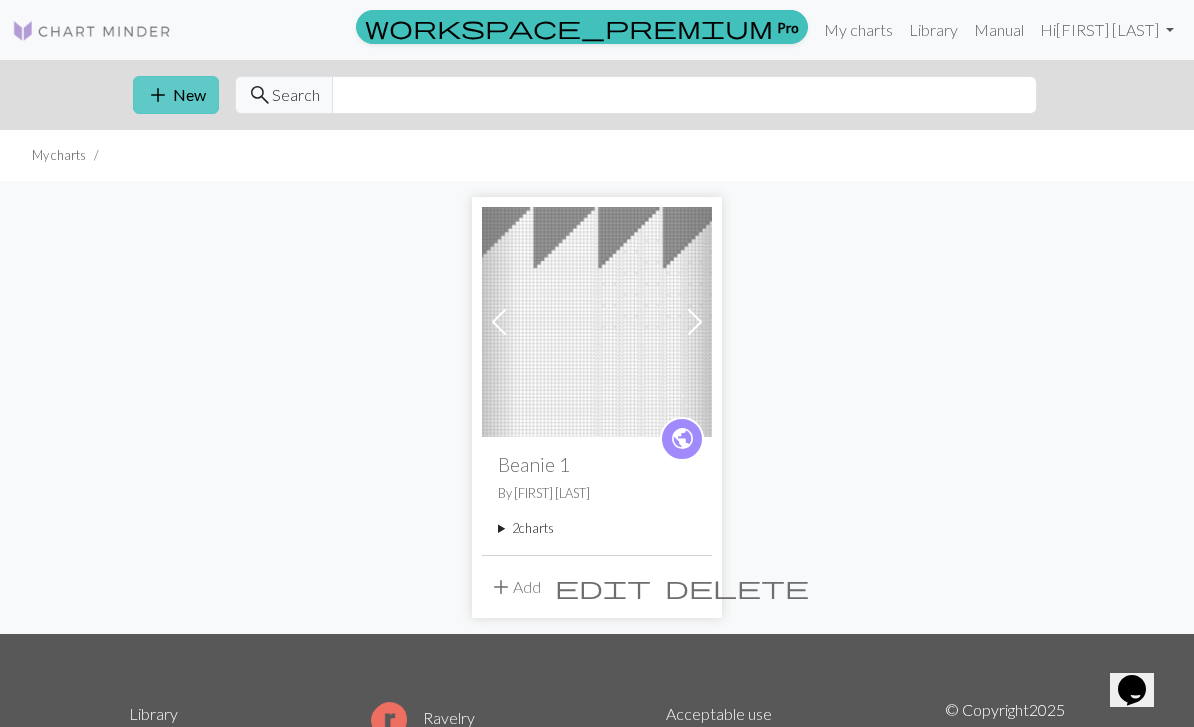 click on "add   New" at bounding box center (176, 95) 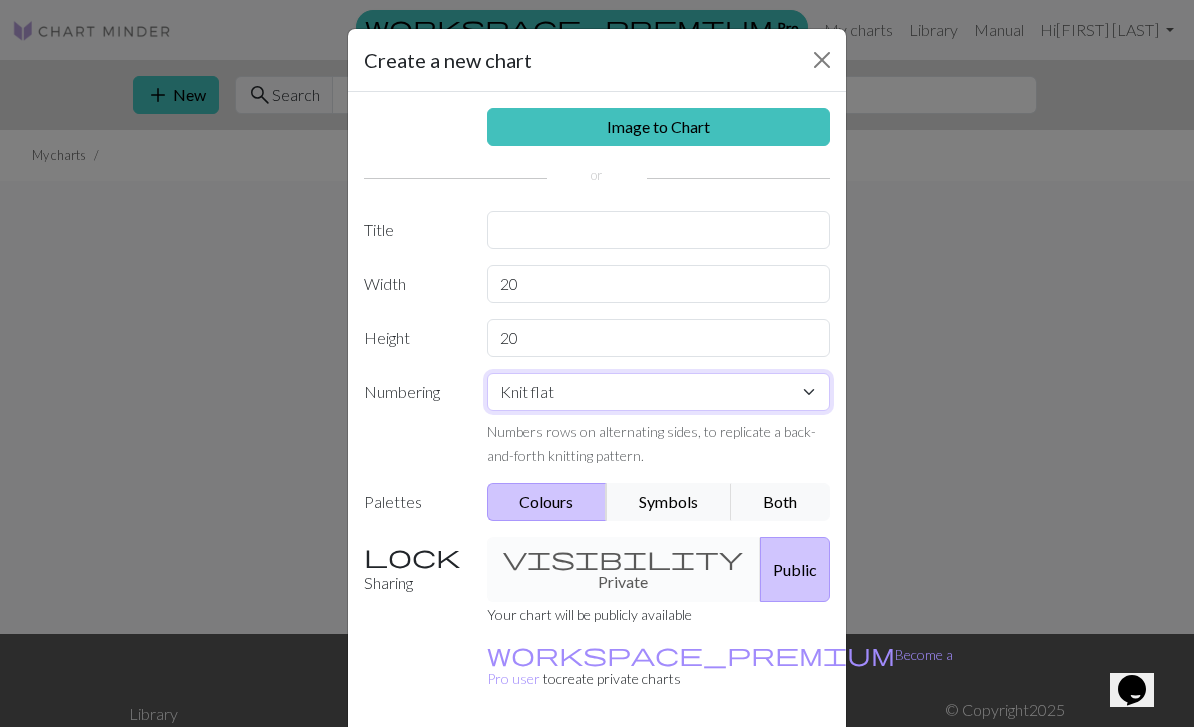 click on "Knit flat Knit in the round Lace knitting Cross stitch" at bounding box center (659, 392) 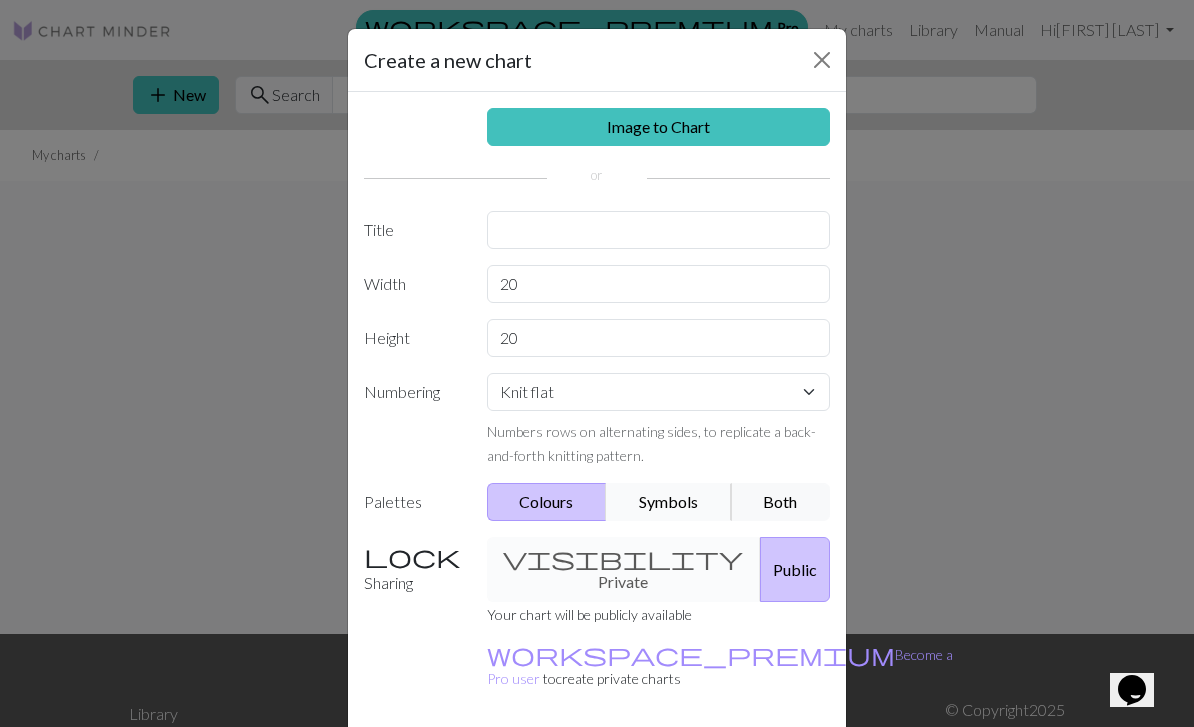click on "Symbols" at bounding box center (669, 502) 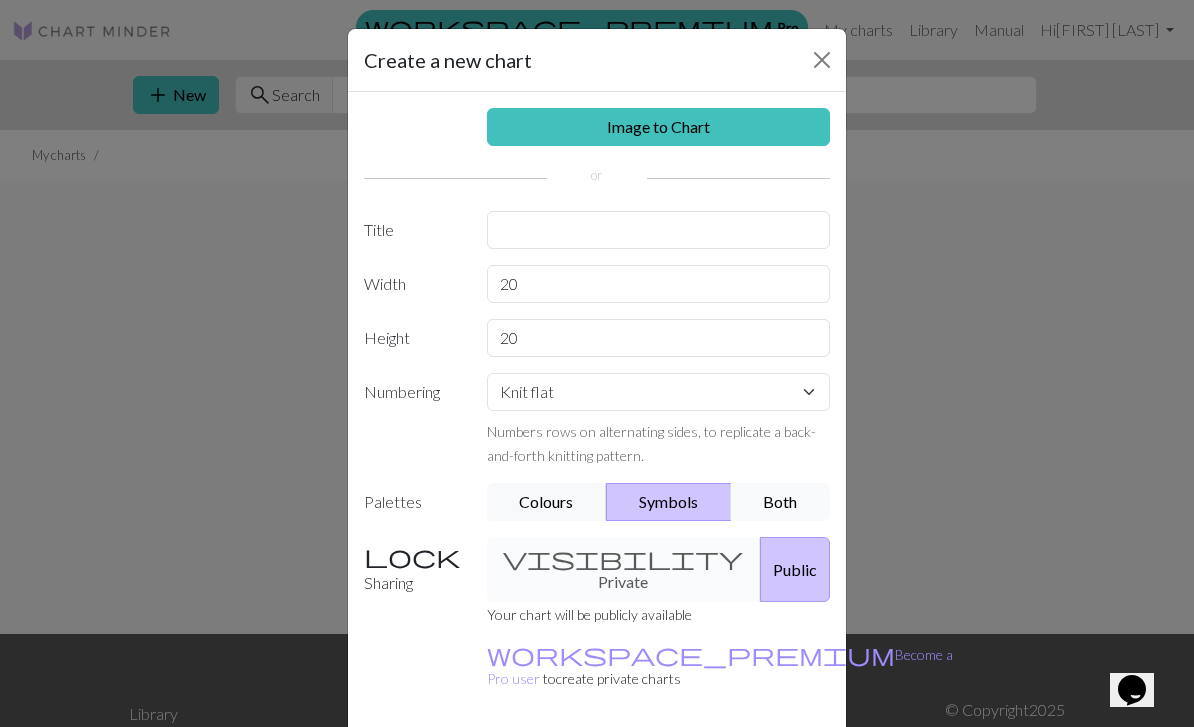 click on "Both" at bounding box center (781, 502) 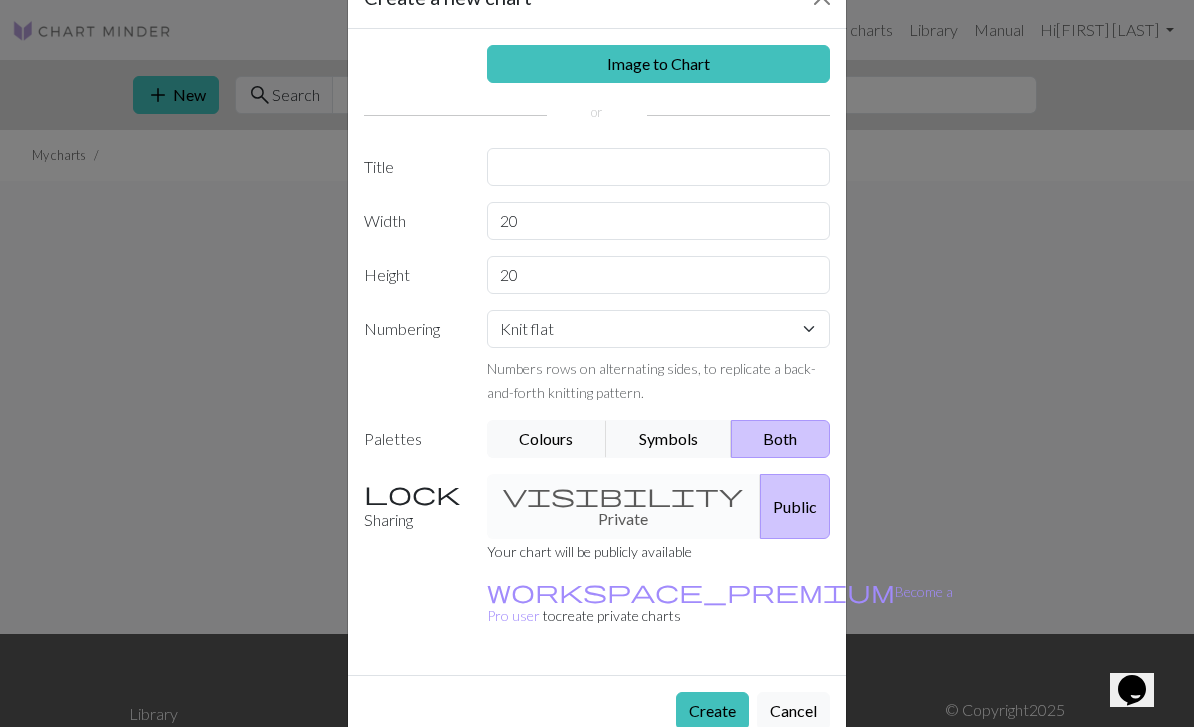 scroll, scrollTop: 62, scrollLeft: 0, axis: vertical 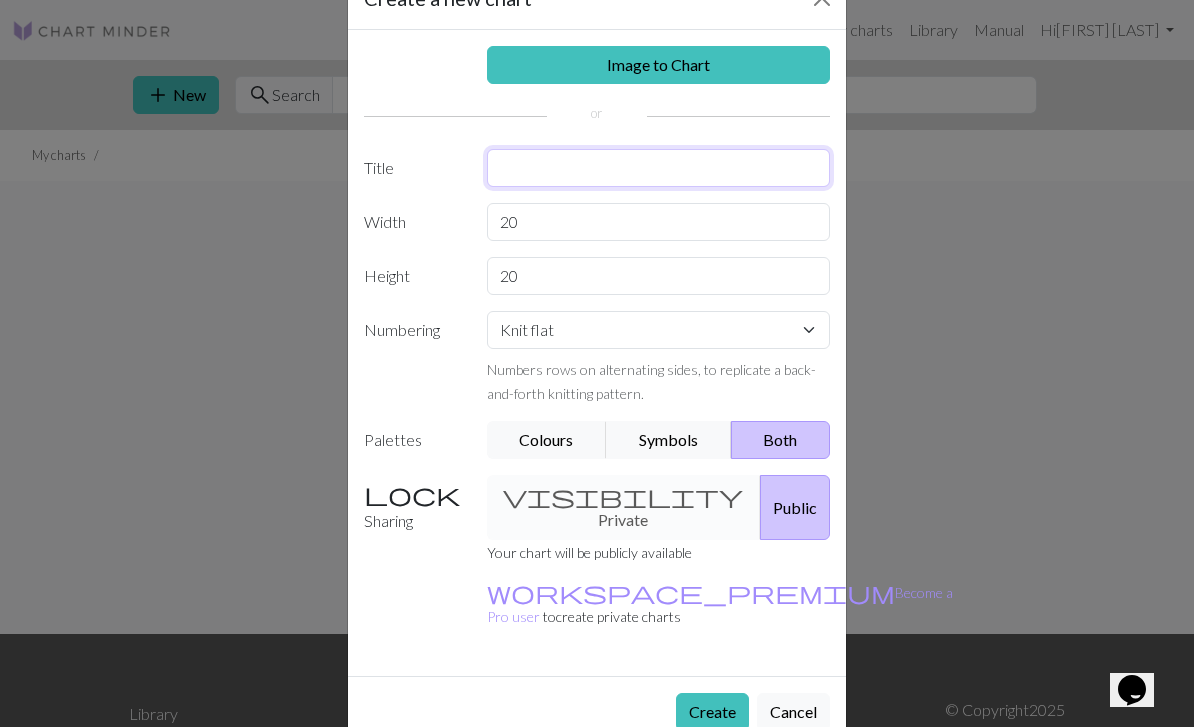 click at bounding box center (659, 168) 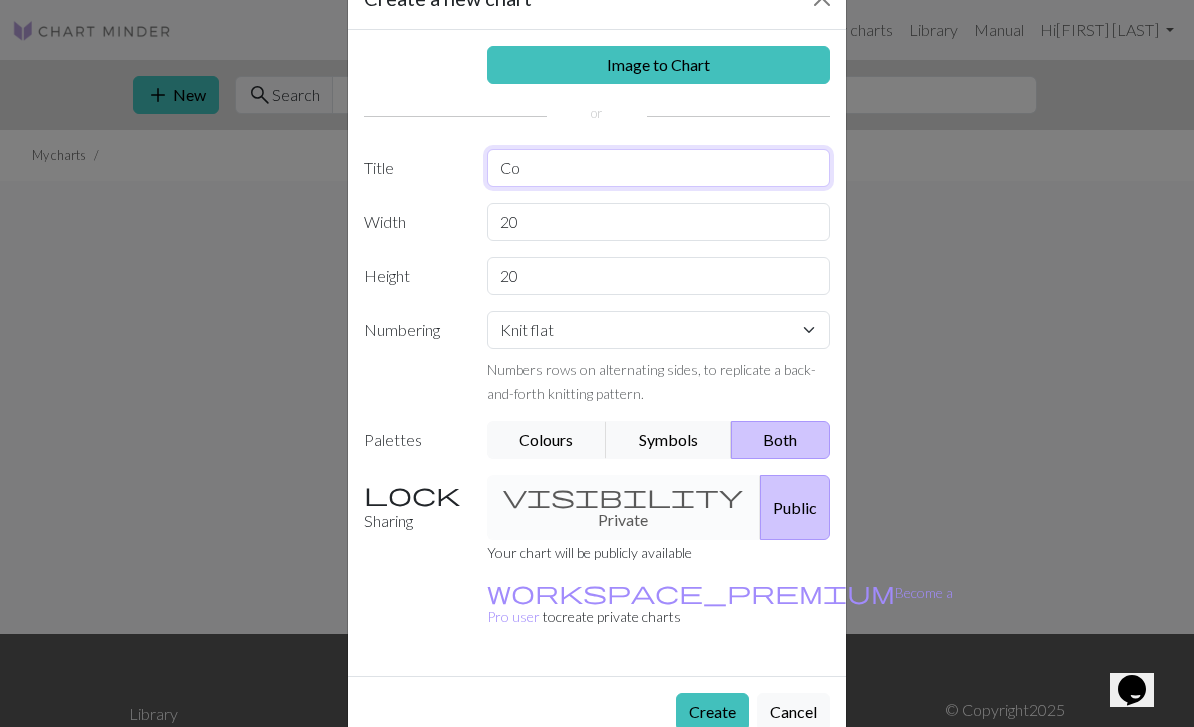 type on "C" 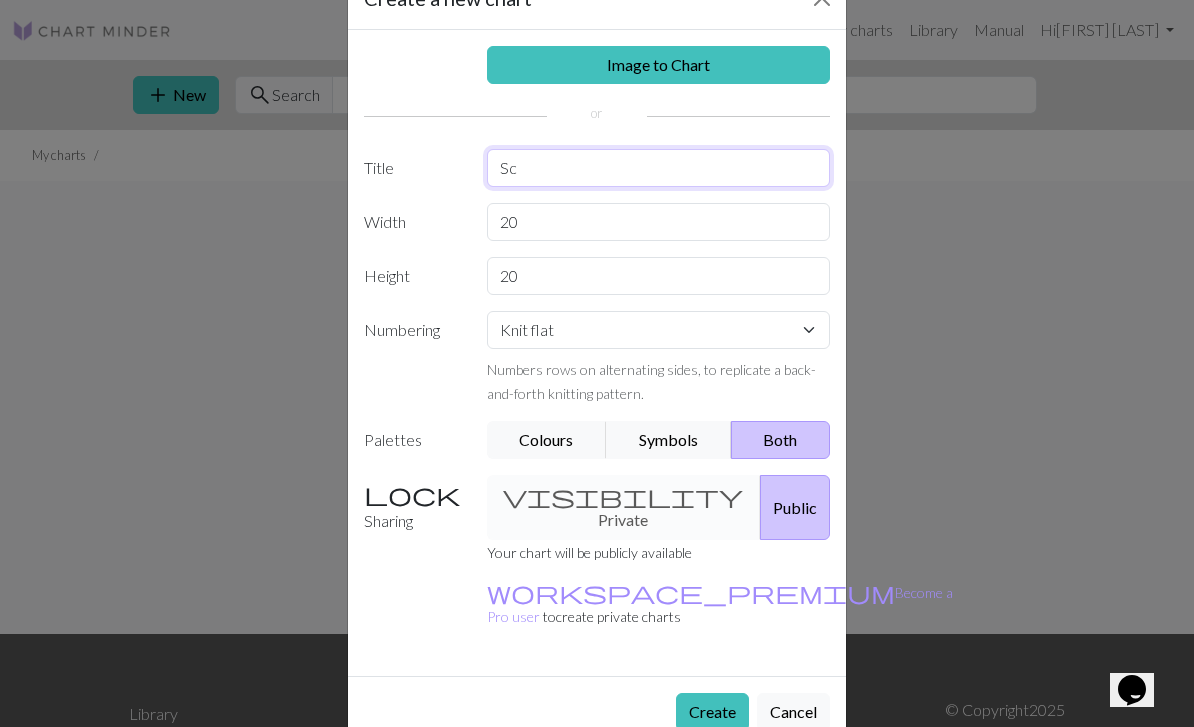 type on "S" 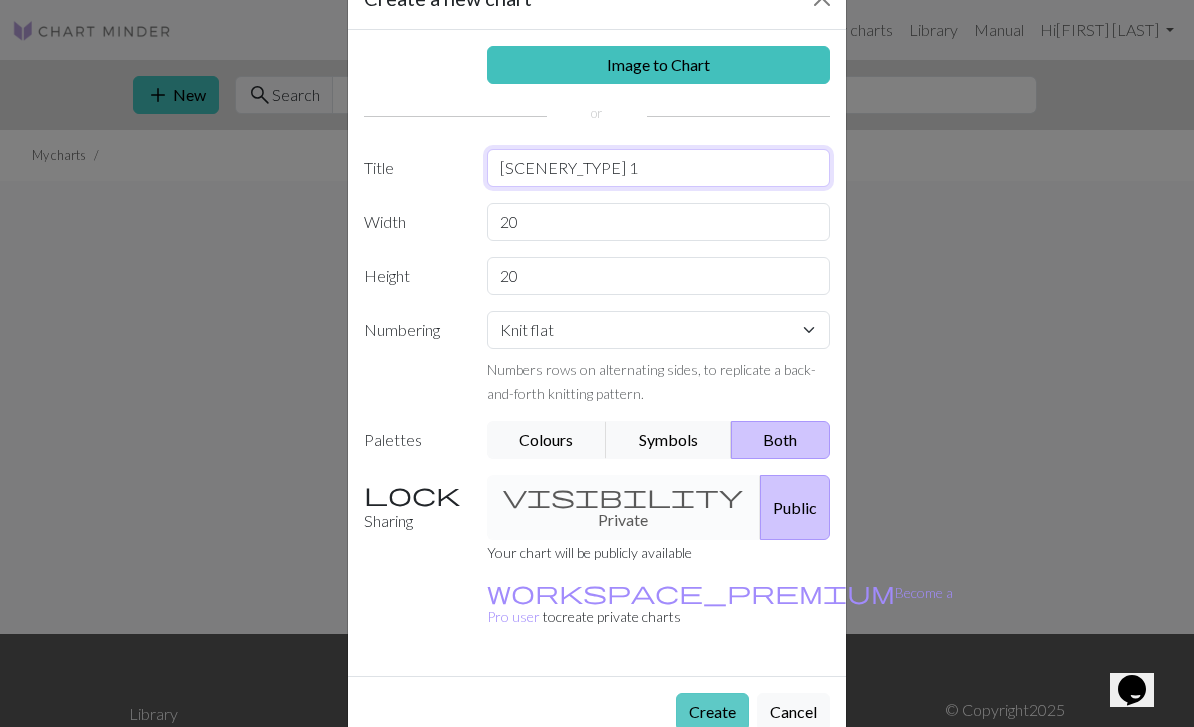 type on "[SCENERY_TYPE] 1" 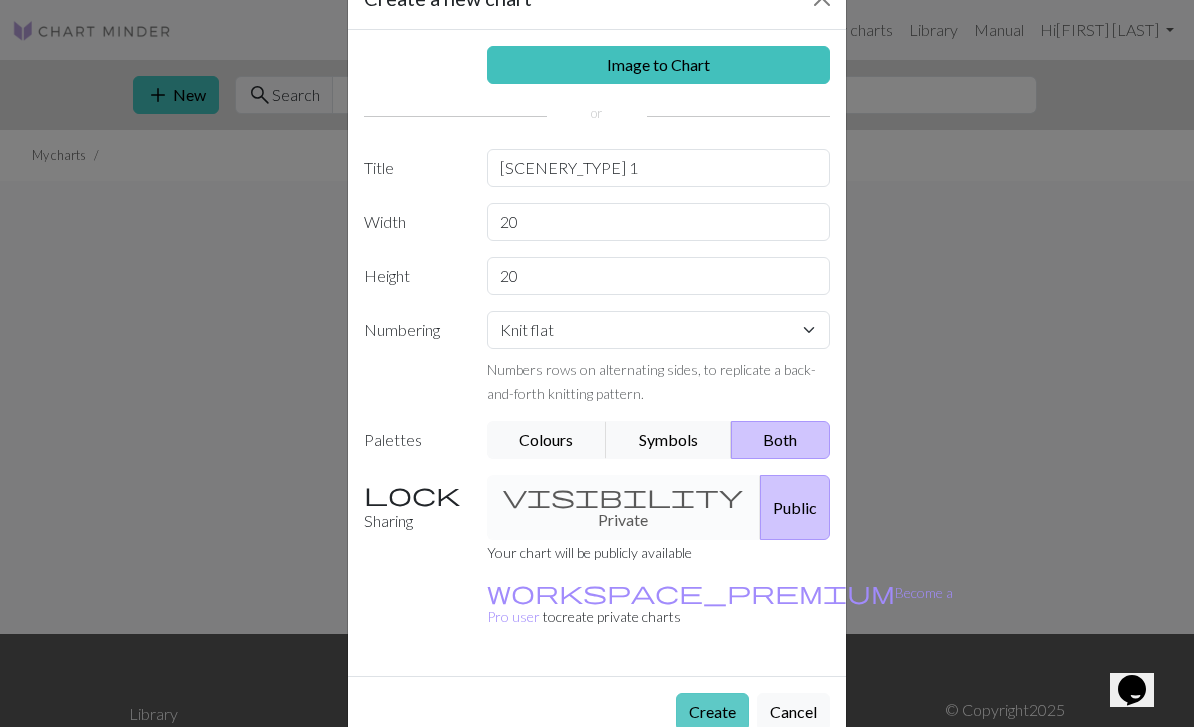 click on "Create" at bounding box center [712, 712] 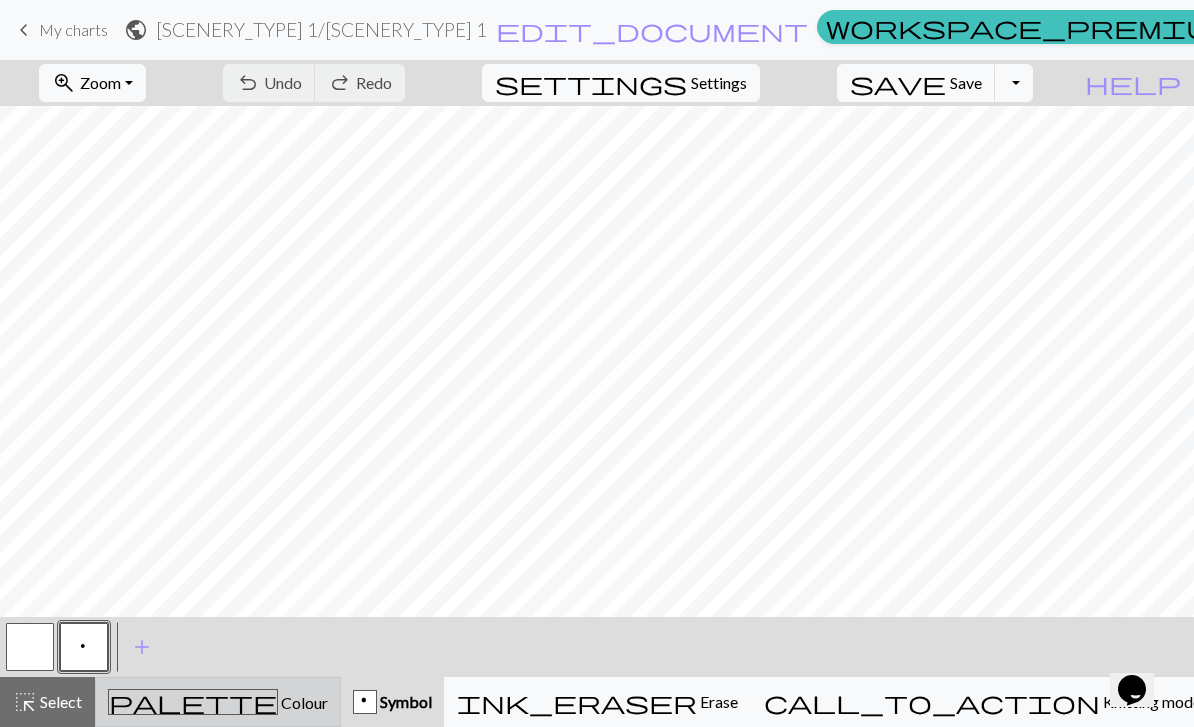 click on "palette" at bounding box center [193, 702] 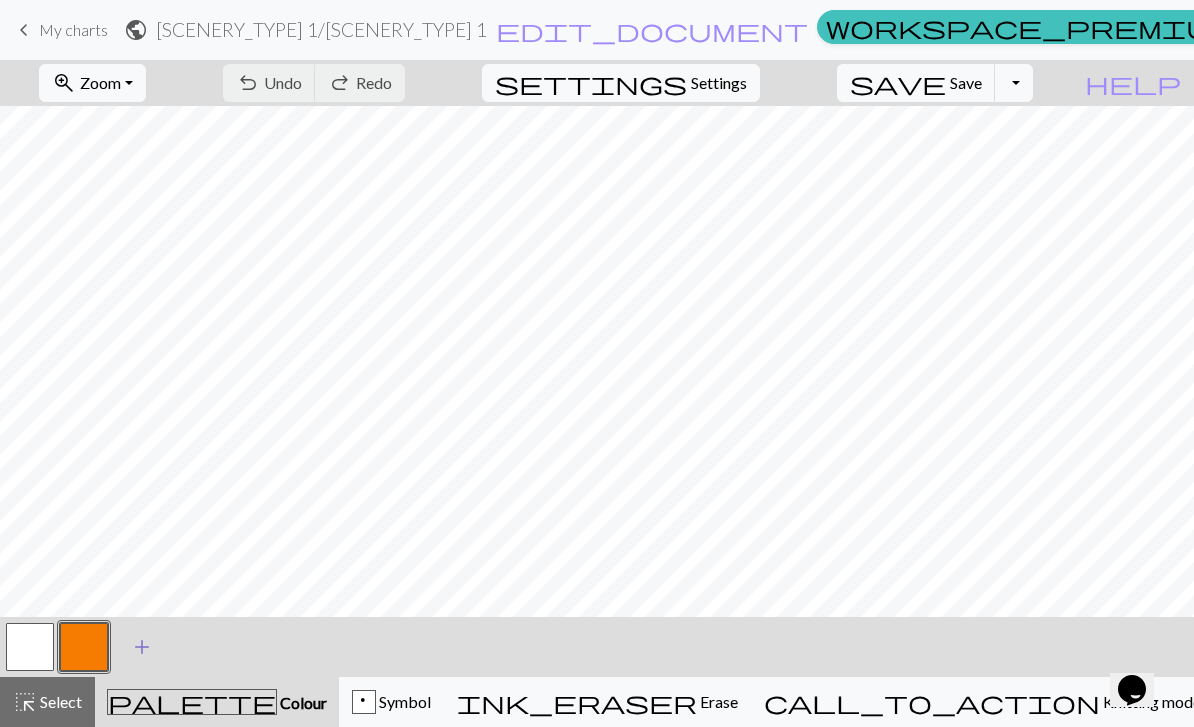 click on "add" at bounding box center [142, 647] 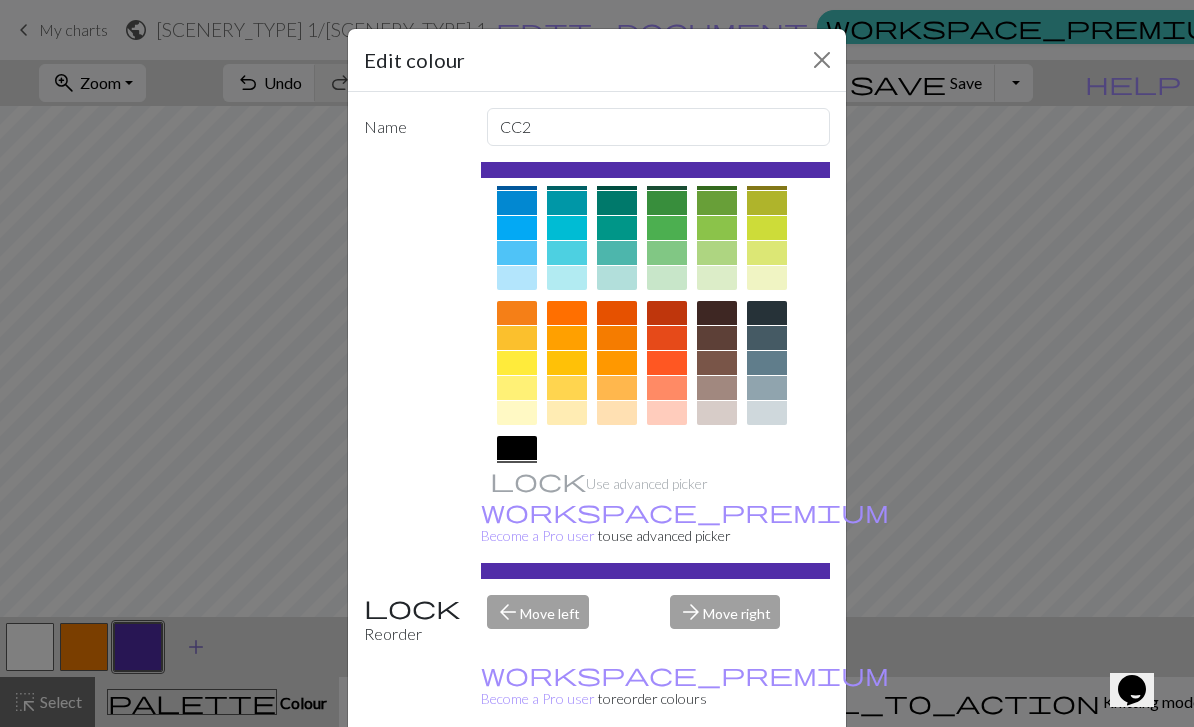 scroll, scrollTop: 184, scrollLeft: 0, axis: vertical 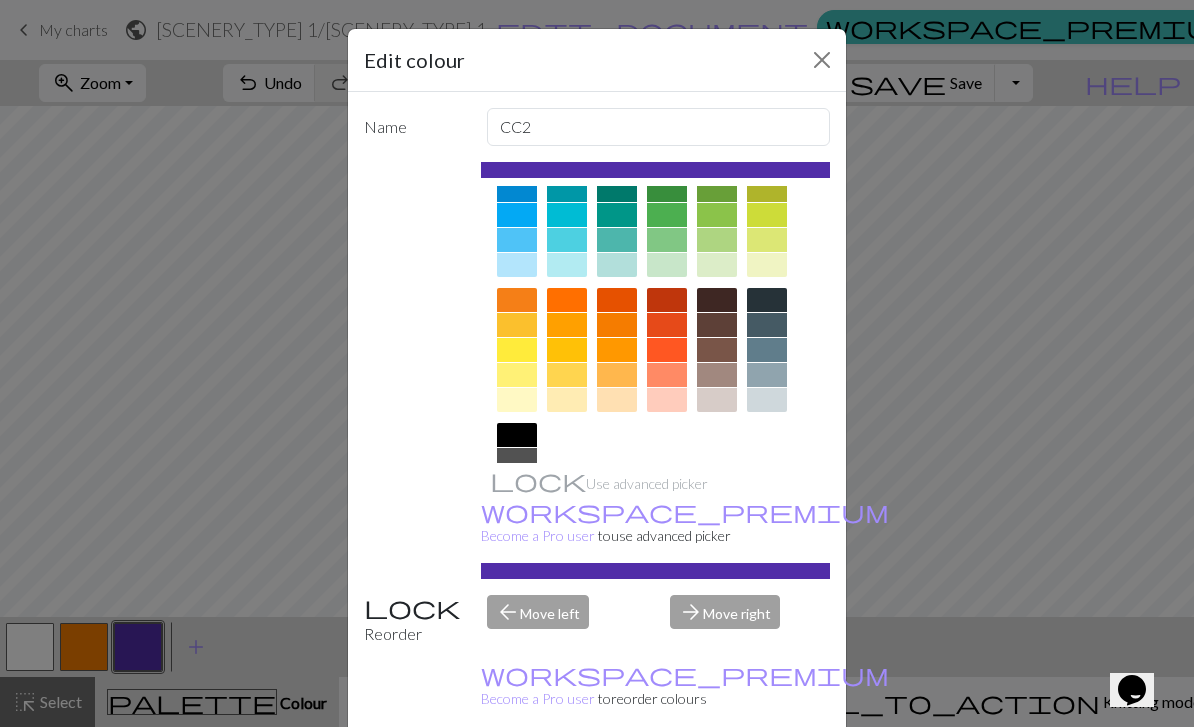click at bounding box center [517, 485] 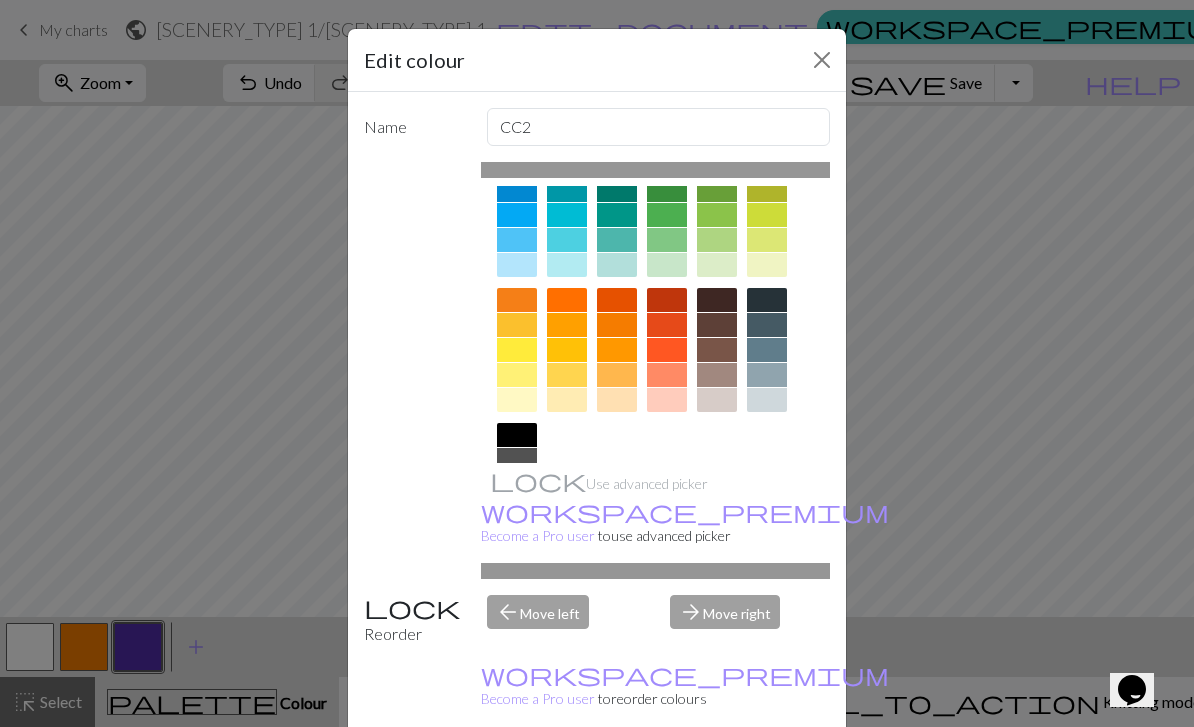 click at bounding box center (517, 460) 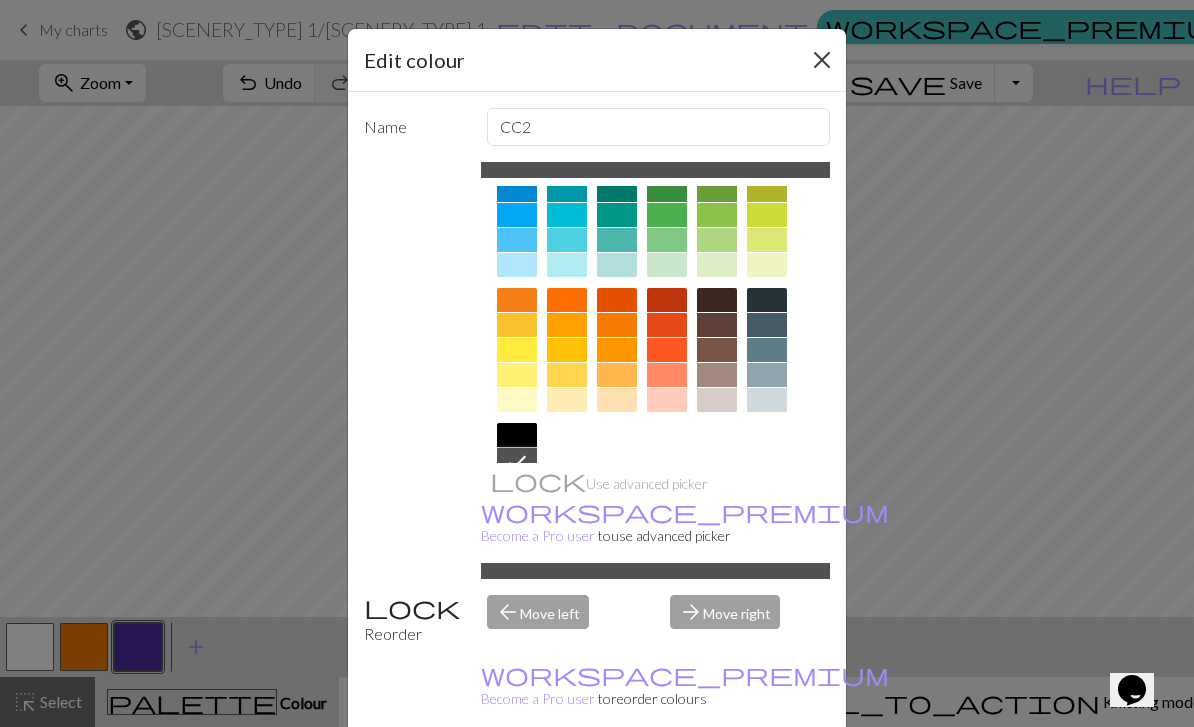 click at bounding box center [822, 60] 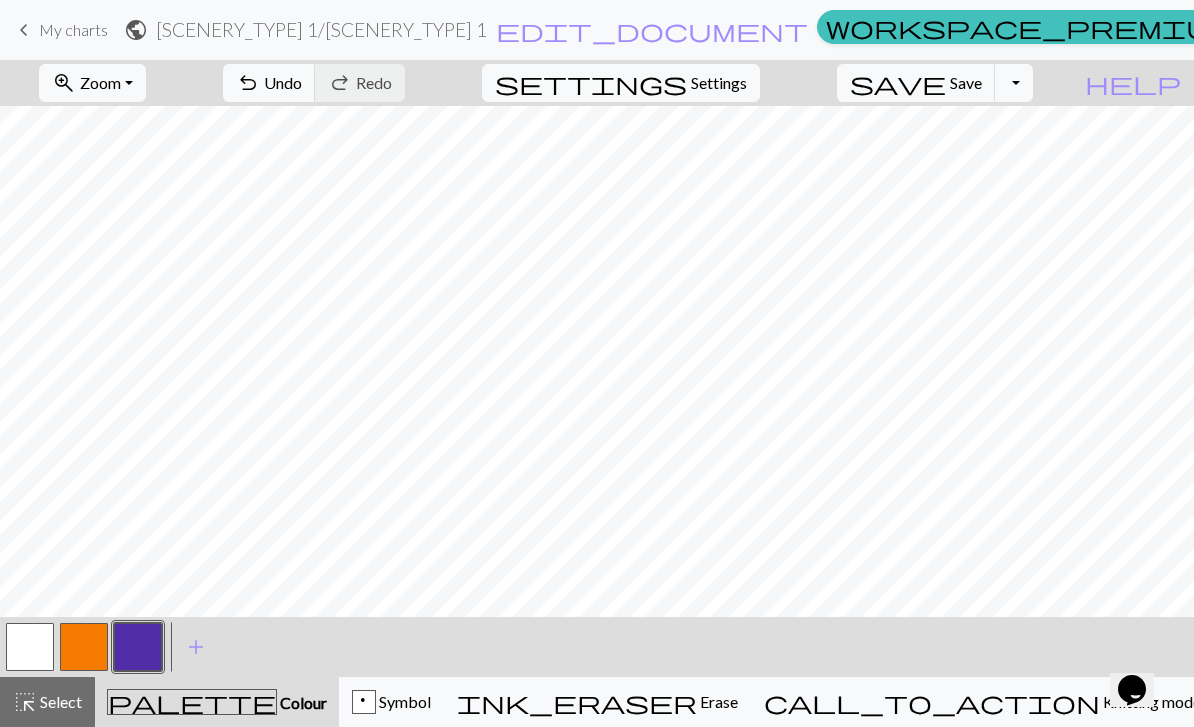 click at bounding box center (138, 647) 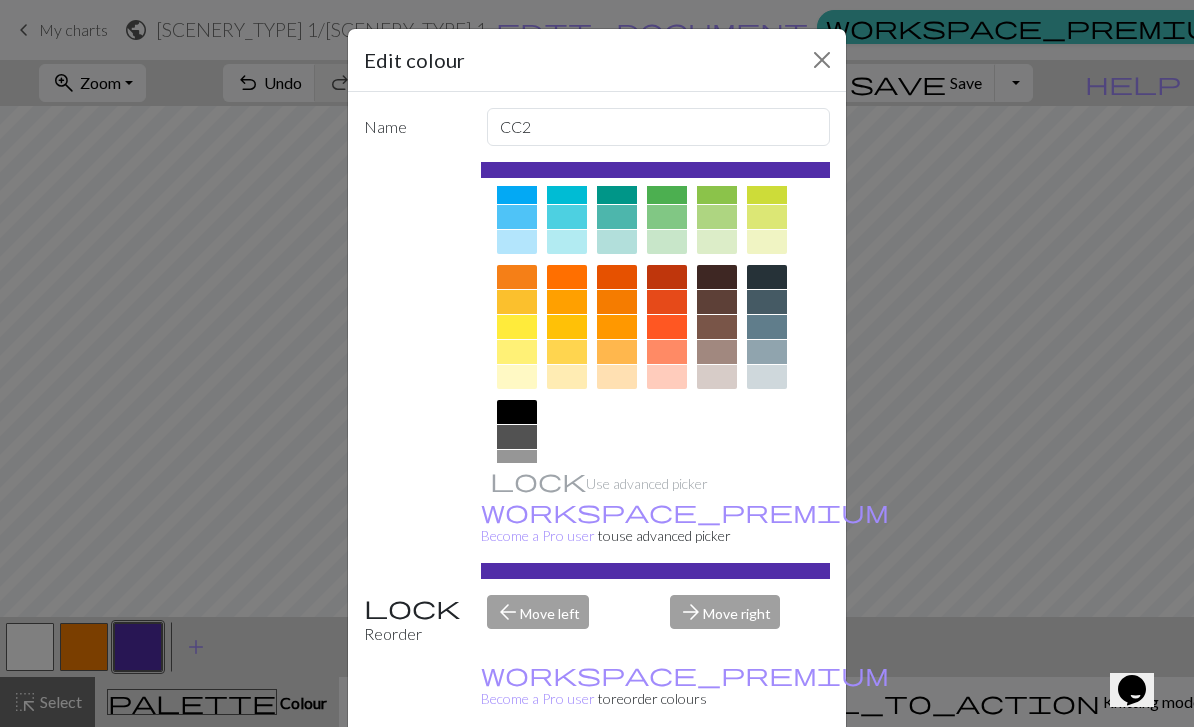 scroll, scrollTop: 212, scrollLeft: 0, axis: vertical 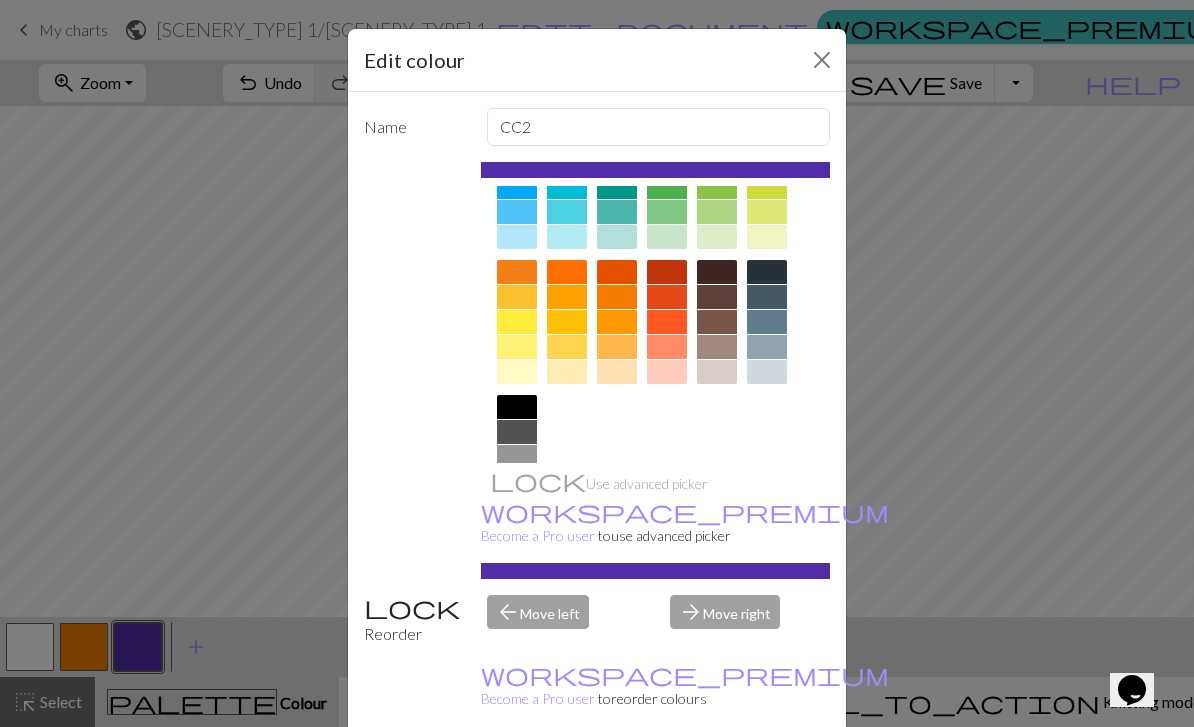 click at bounding box center (517, 432) 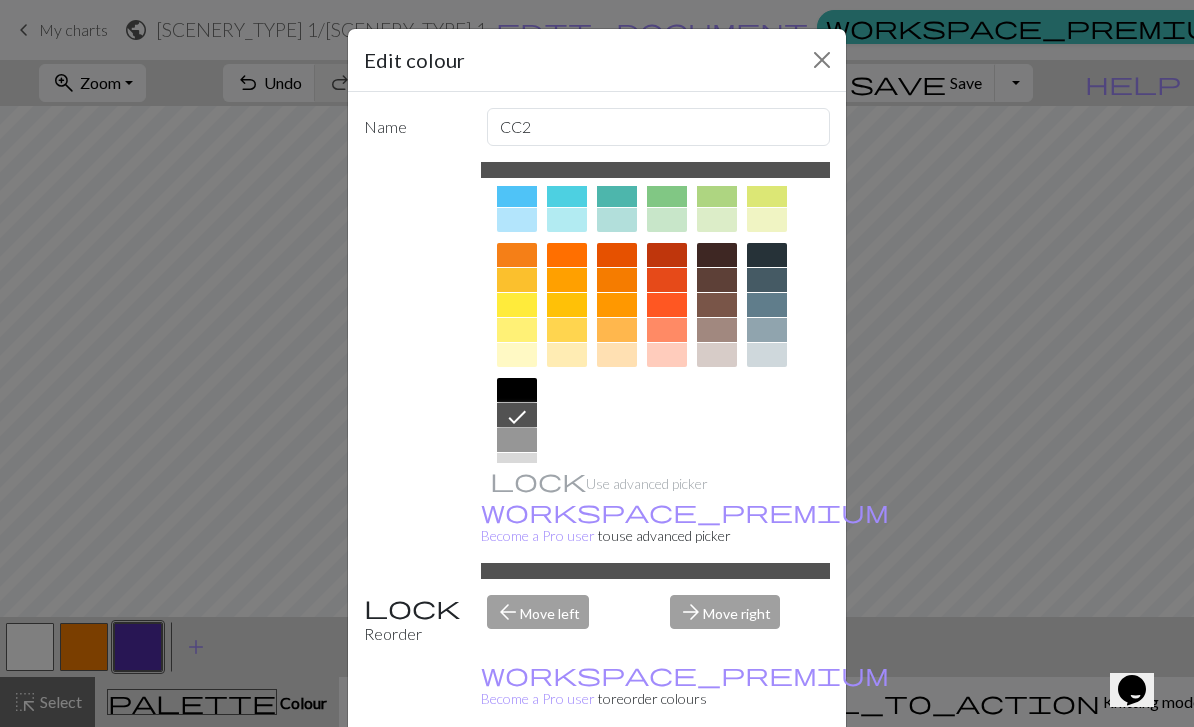 scroll, scrollTop: 227, scrollLeft: 0, axis: vertical 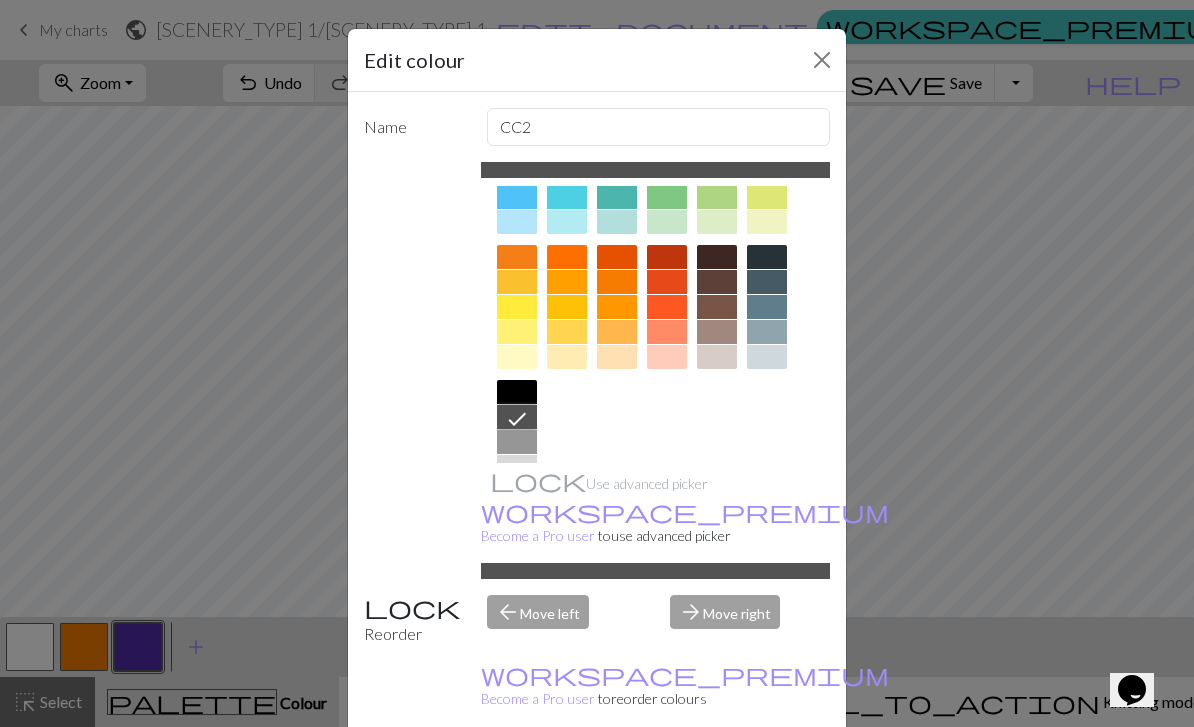 click on "arrow_back Move left" at bounding box center [567, 620] 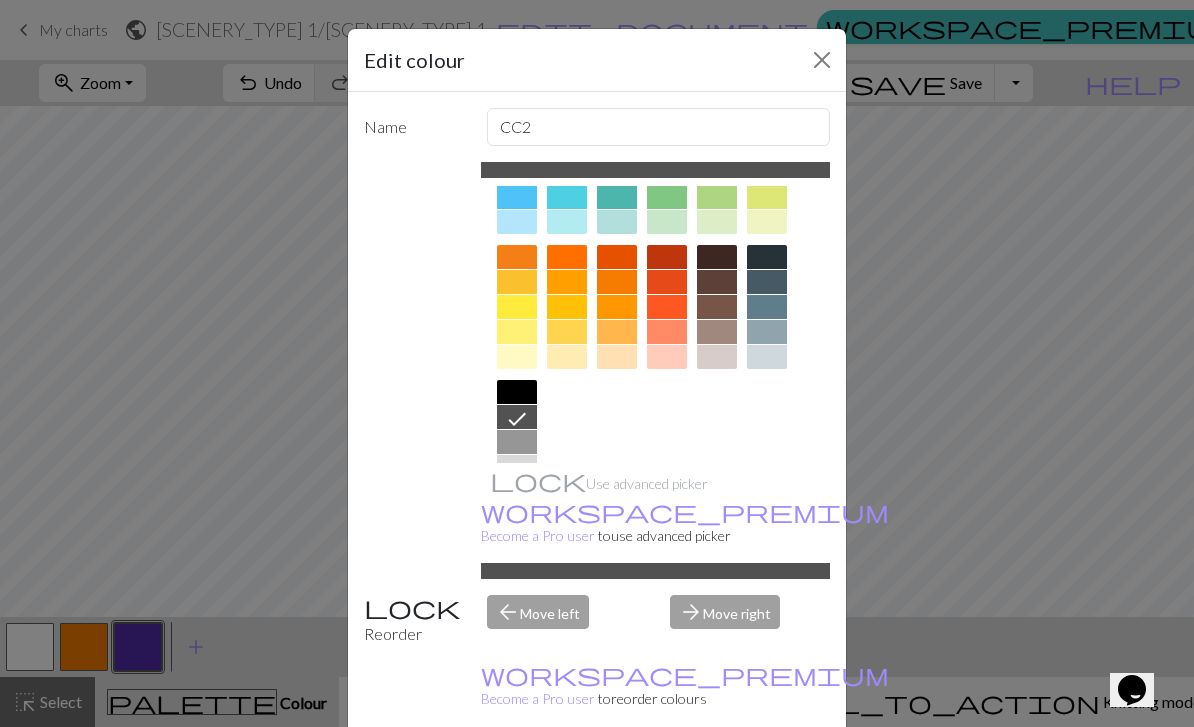click on "arrow_back Move left" at bounding box center (567, 620) 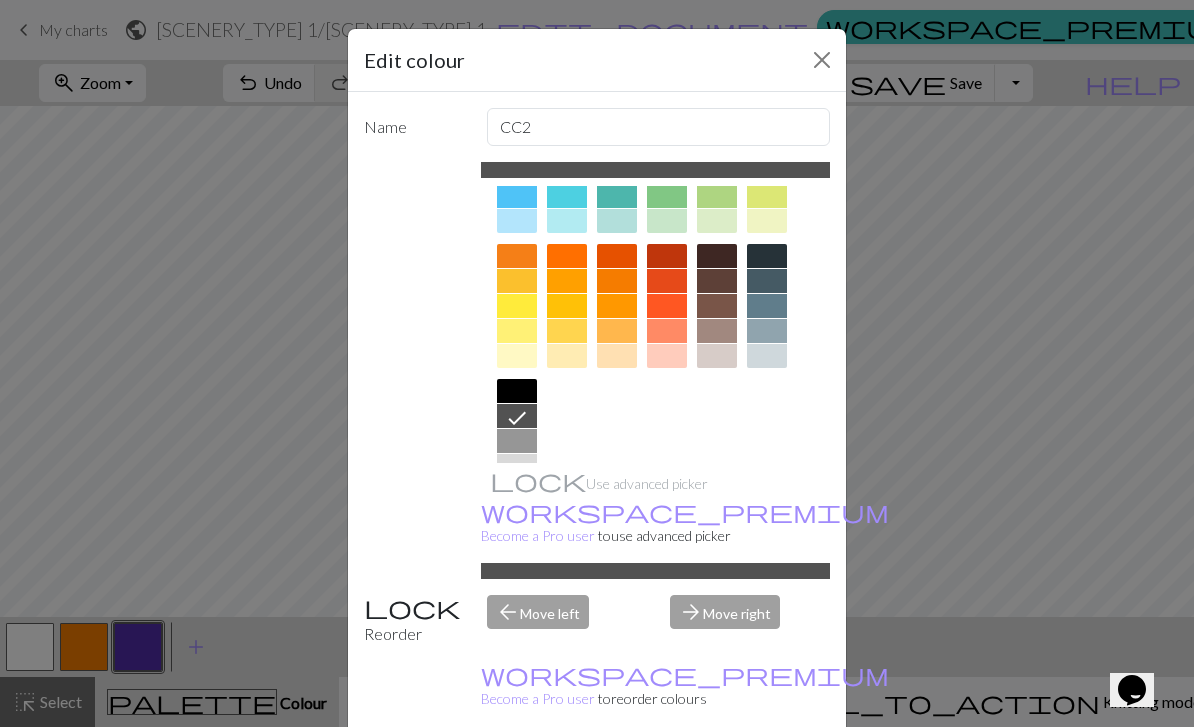 scroll, scrollTop: 227, scrollLeft: 0, axis: vertical 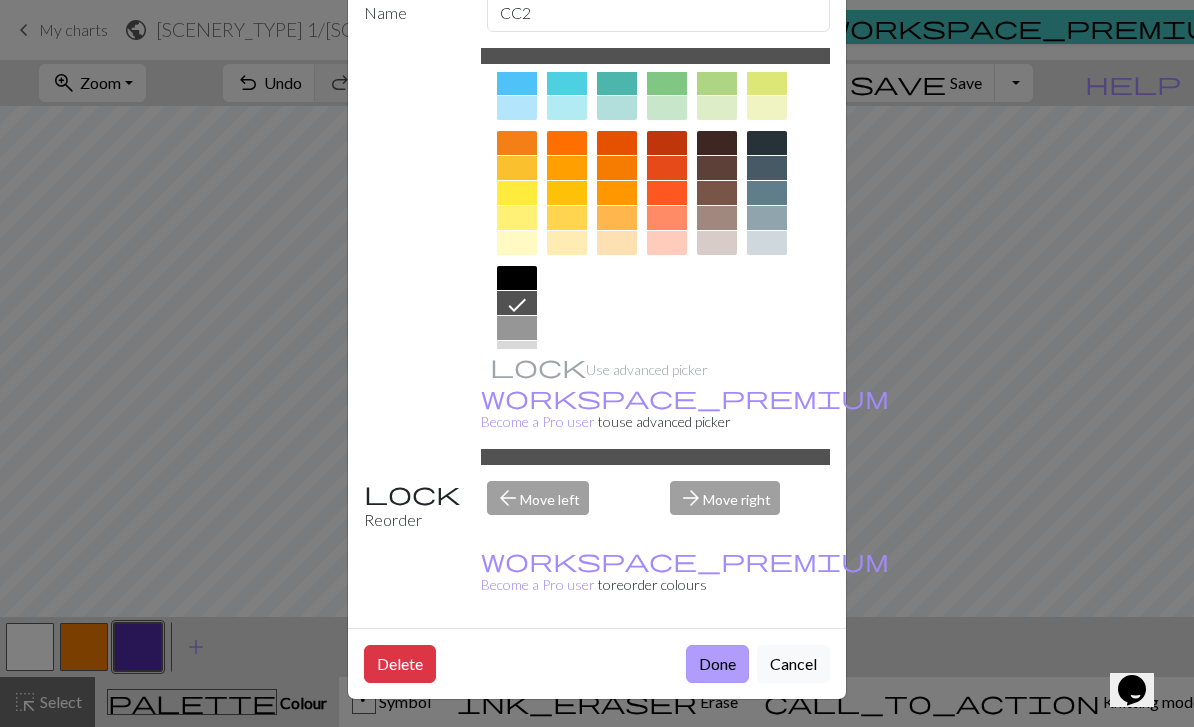 click on "Done" at bounding box center (717, 664) 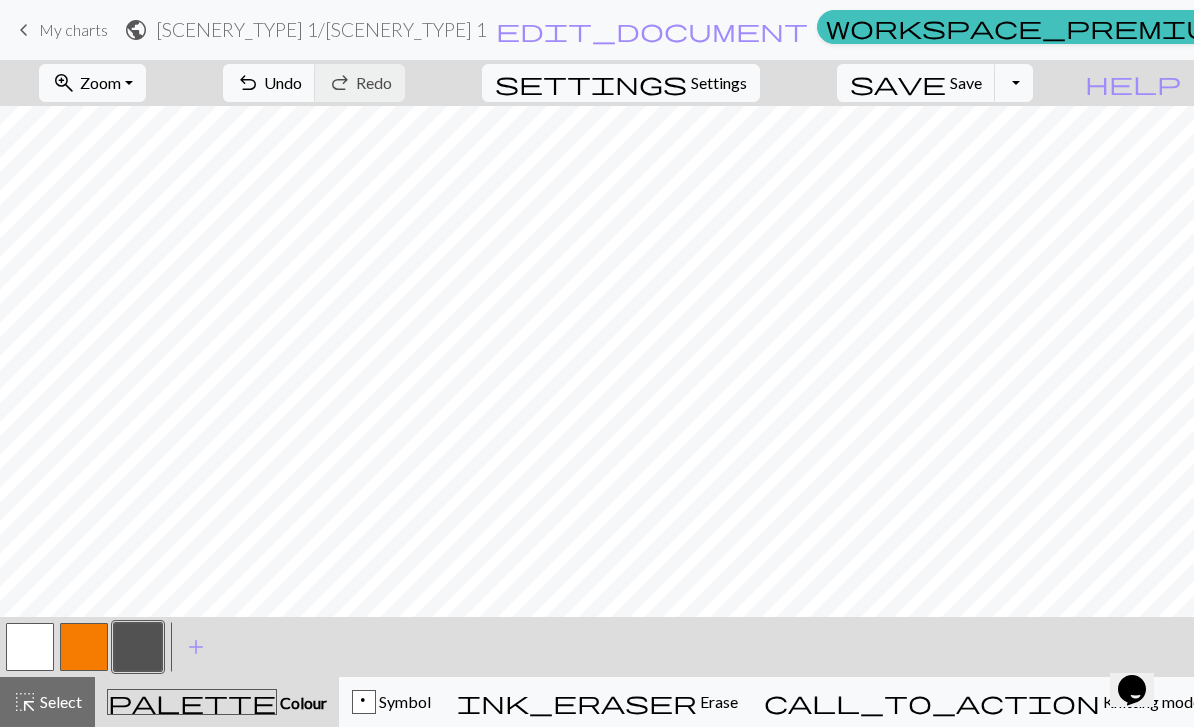 click at bounding box center [84, 647] 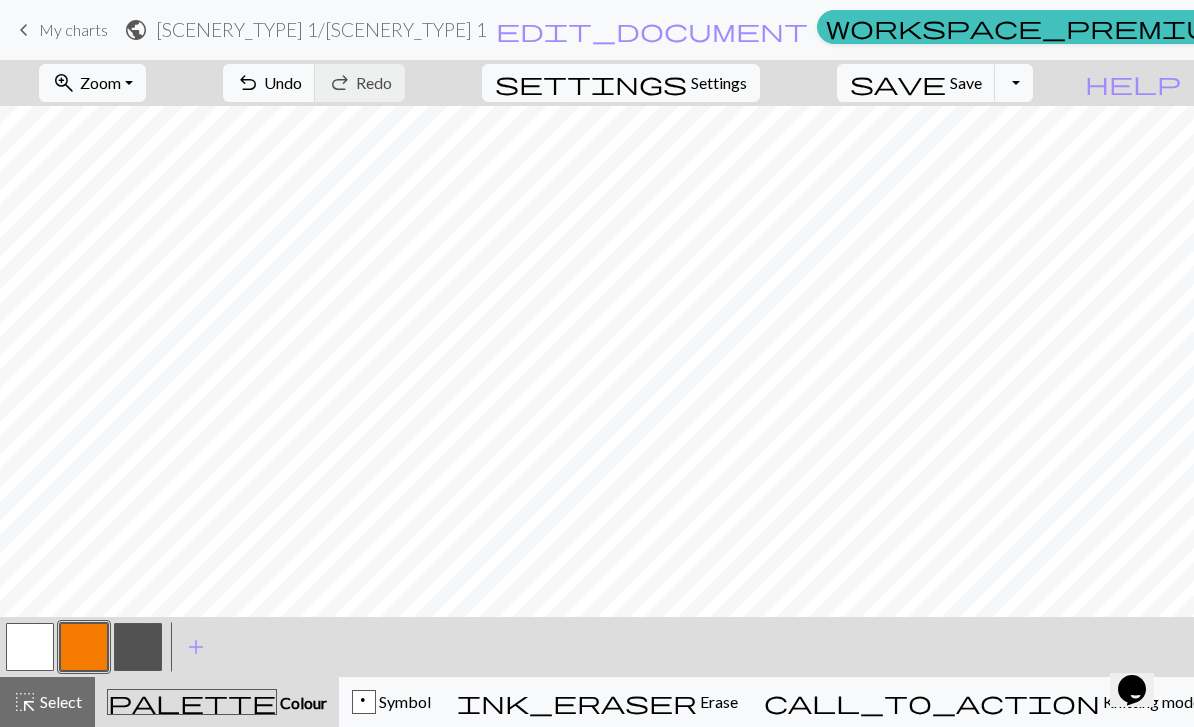 click at bounding box center [84, 647] 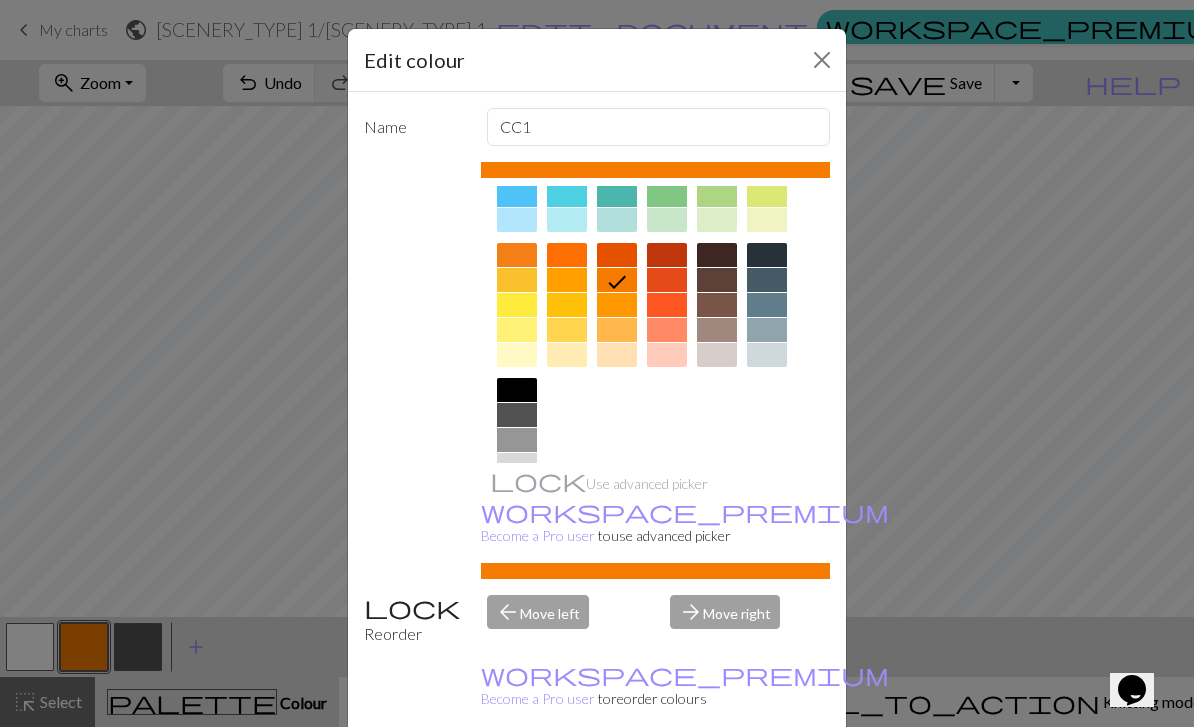 scroll, scrollTop: 227, scrollLeft: 0, axis: vertical 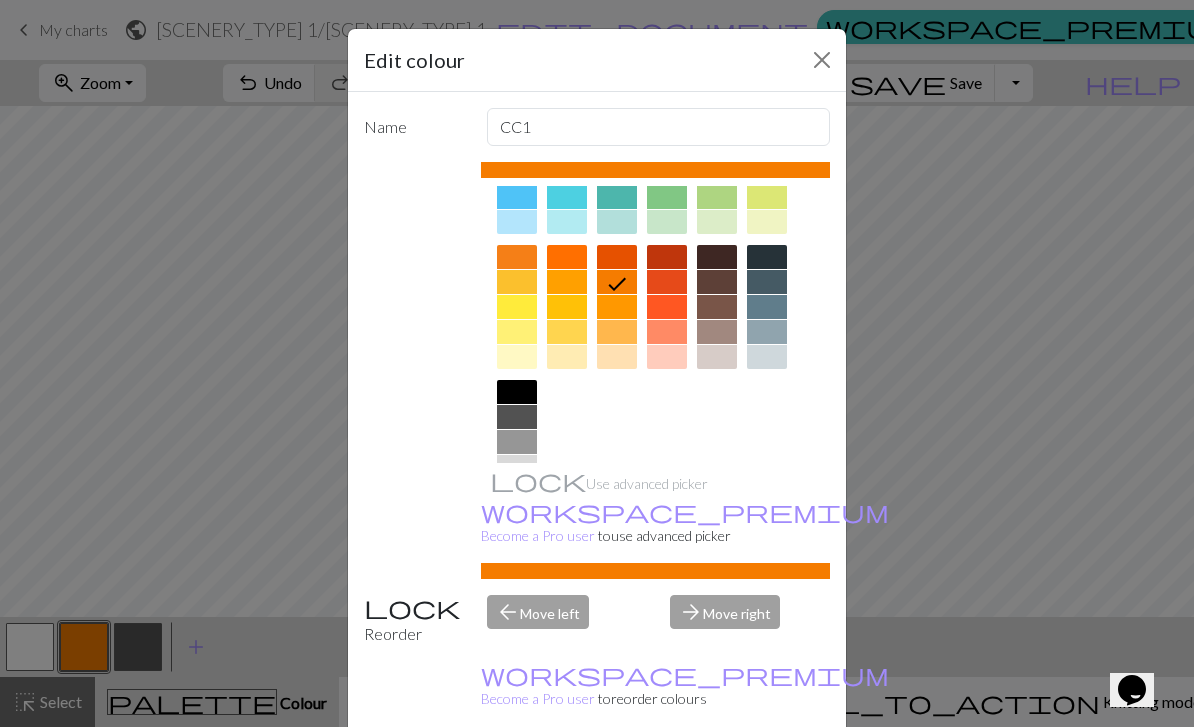 click at bounding box center (717, 332) 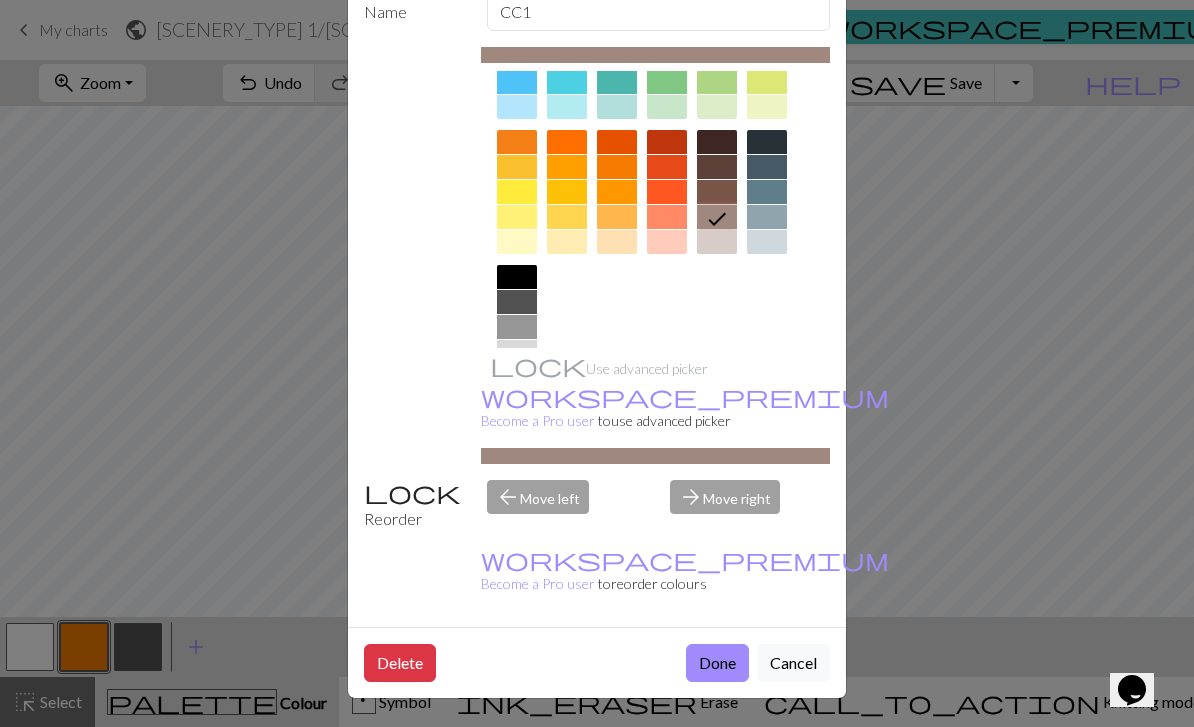 scroll, scrollTop: 114, scrollLeft: 0, axis: vertical 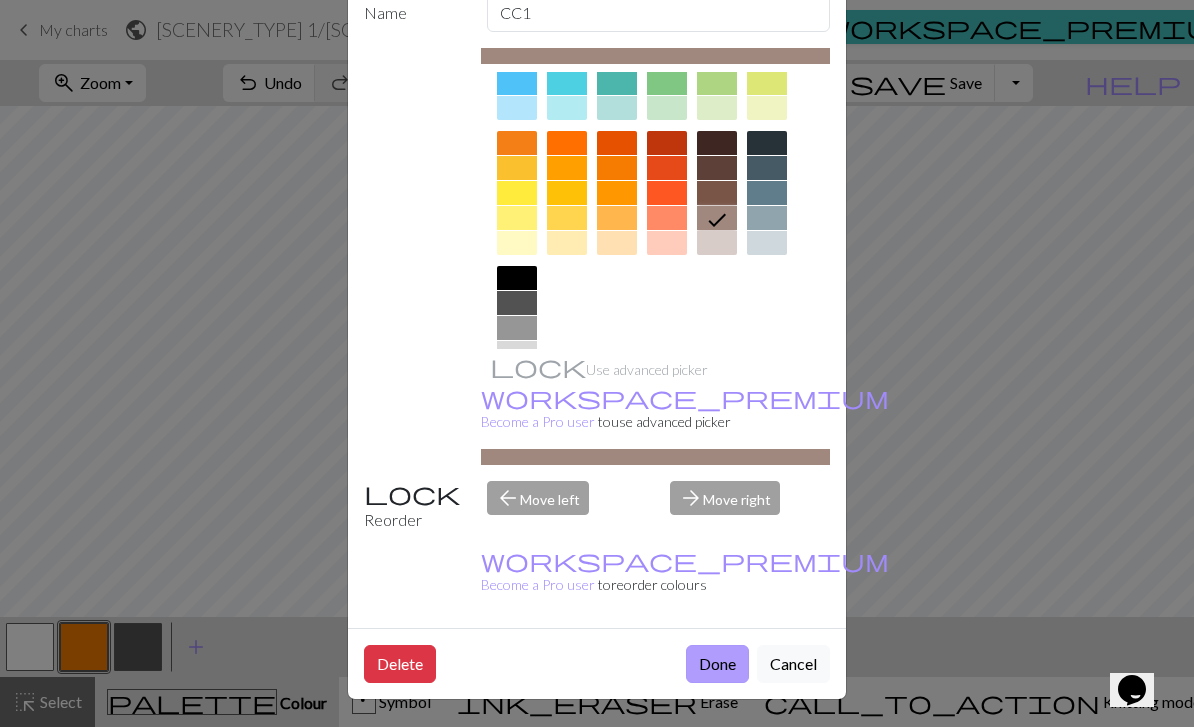 click on "Done" at bounding box center (717, 664) 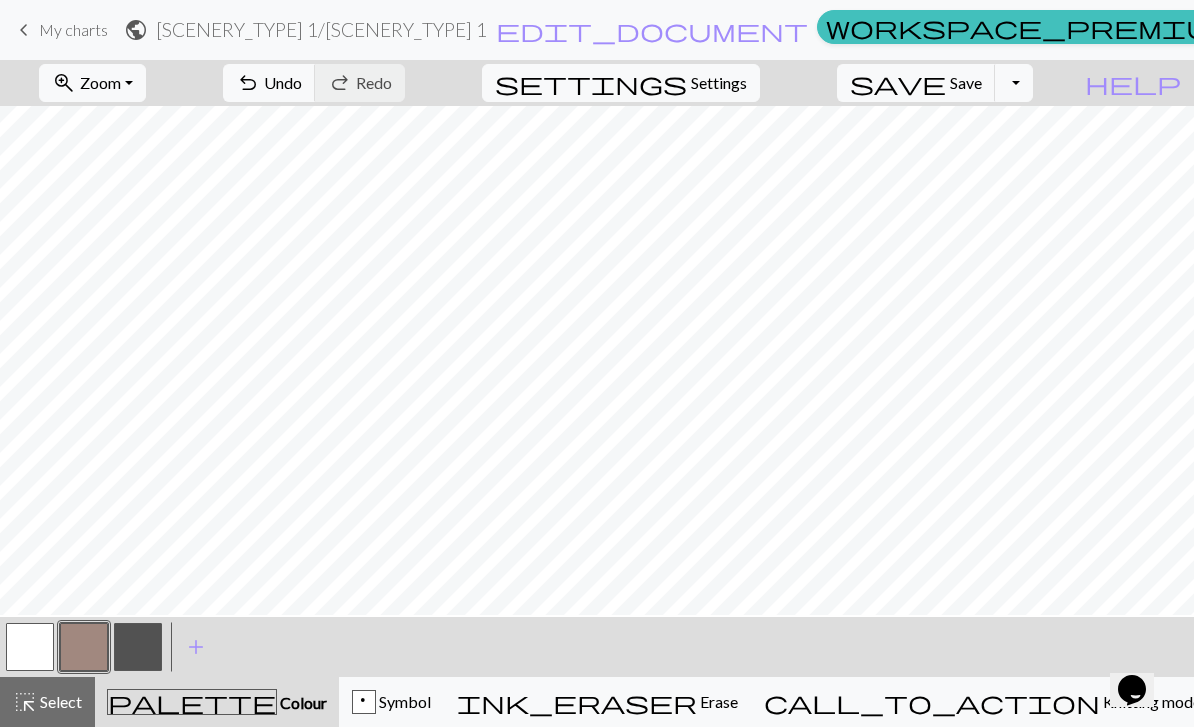 scroll, scrollTop: 0, scrollLeft: 0, axis: both 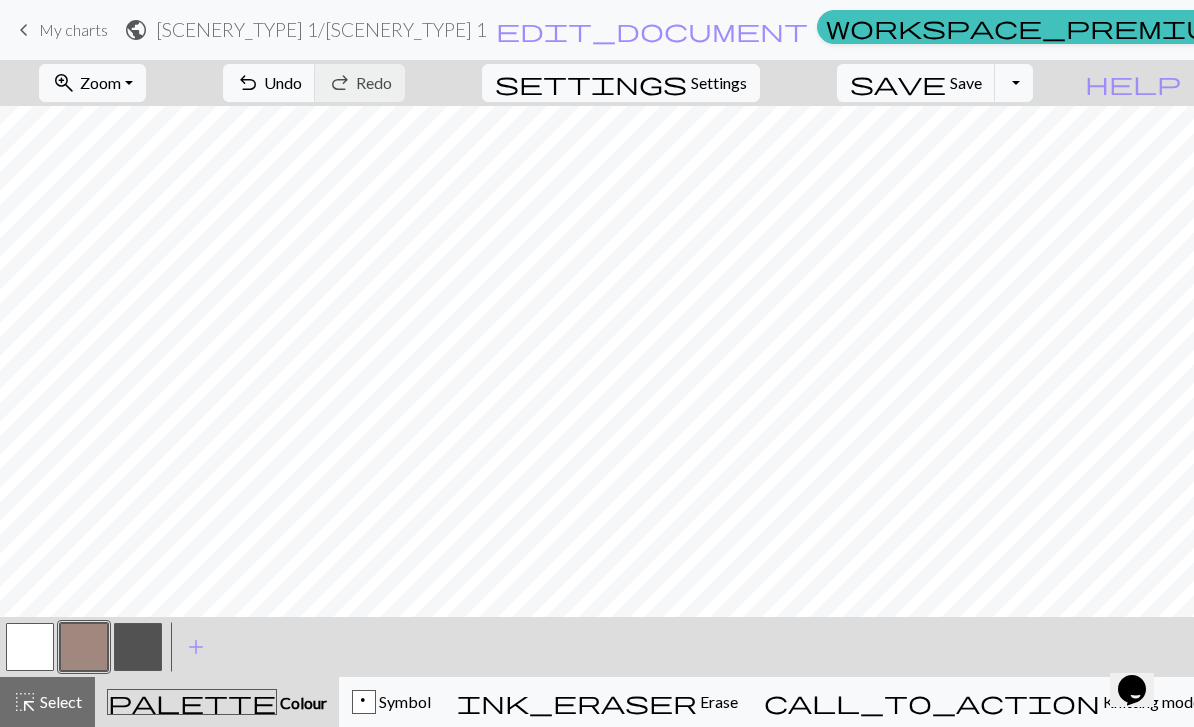 click at bounding box center (138, 647) 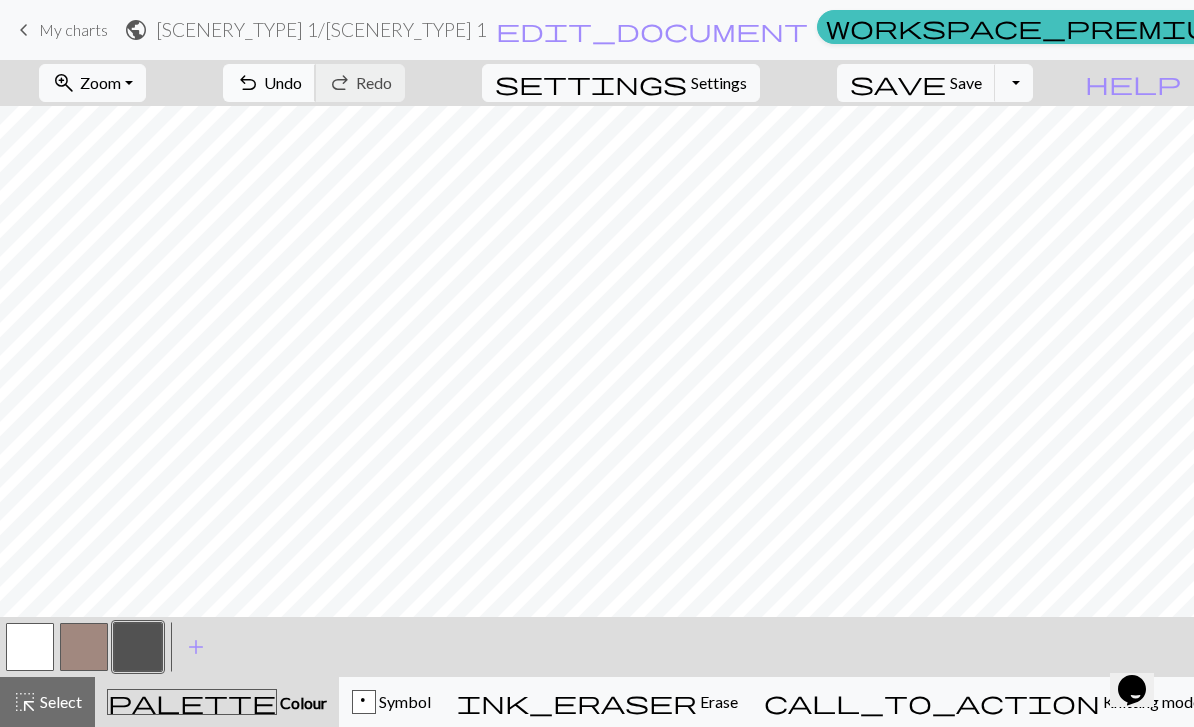 click on "undo" at bounding box center [248, 83] 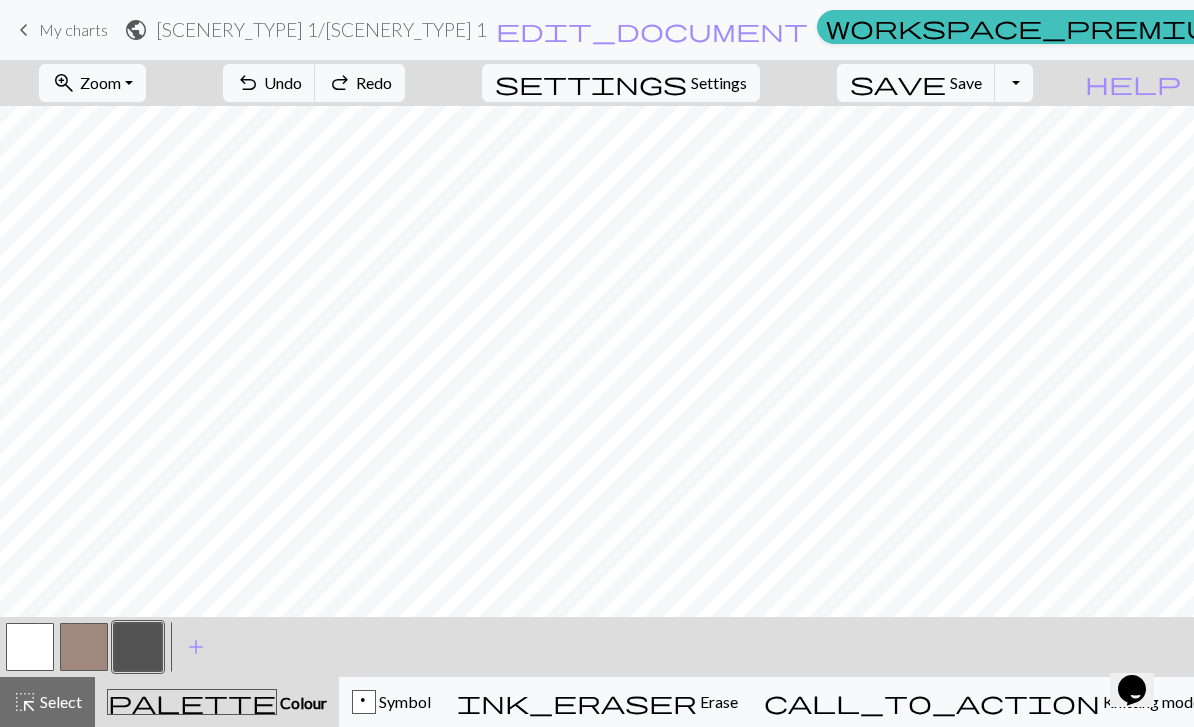 click at bounding box center [84, 647] 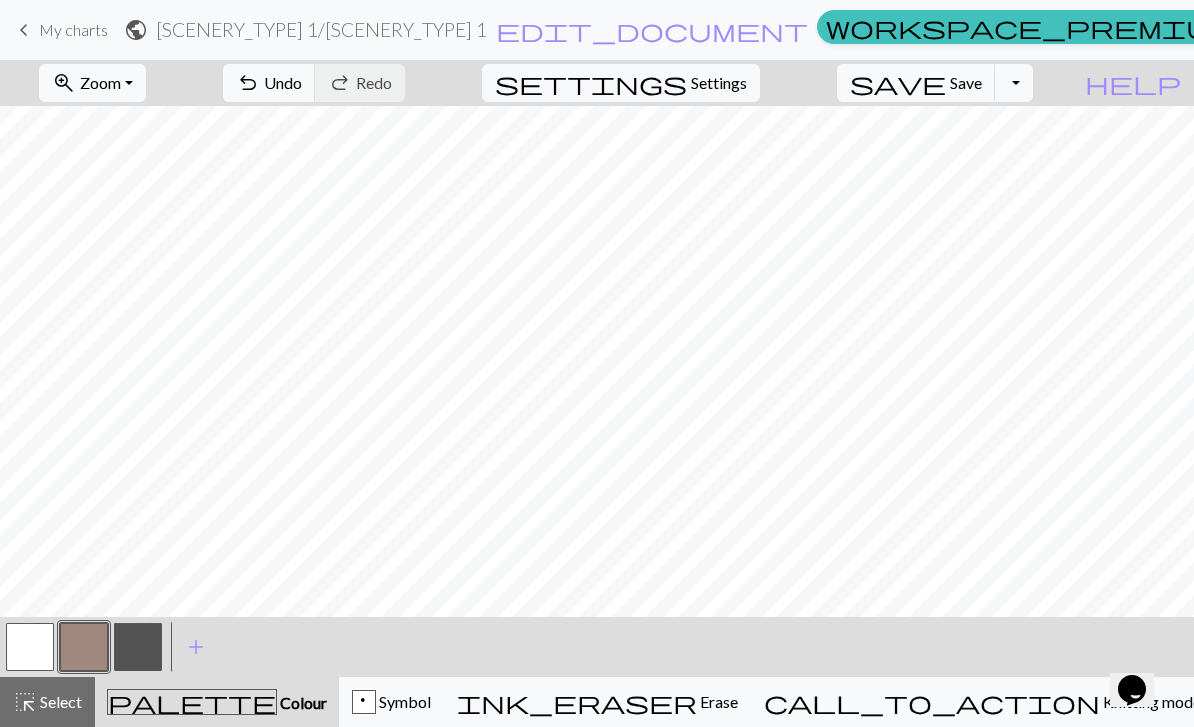 click at bounding box center (138, 647) 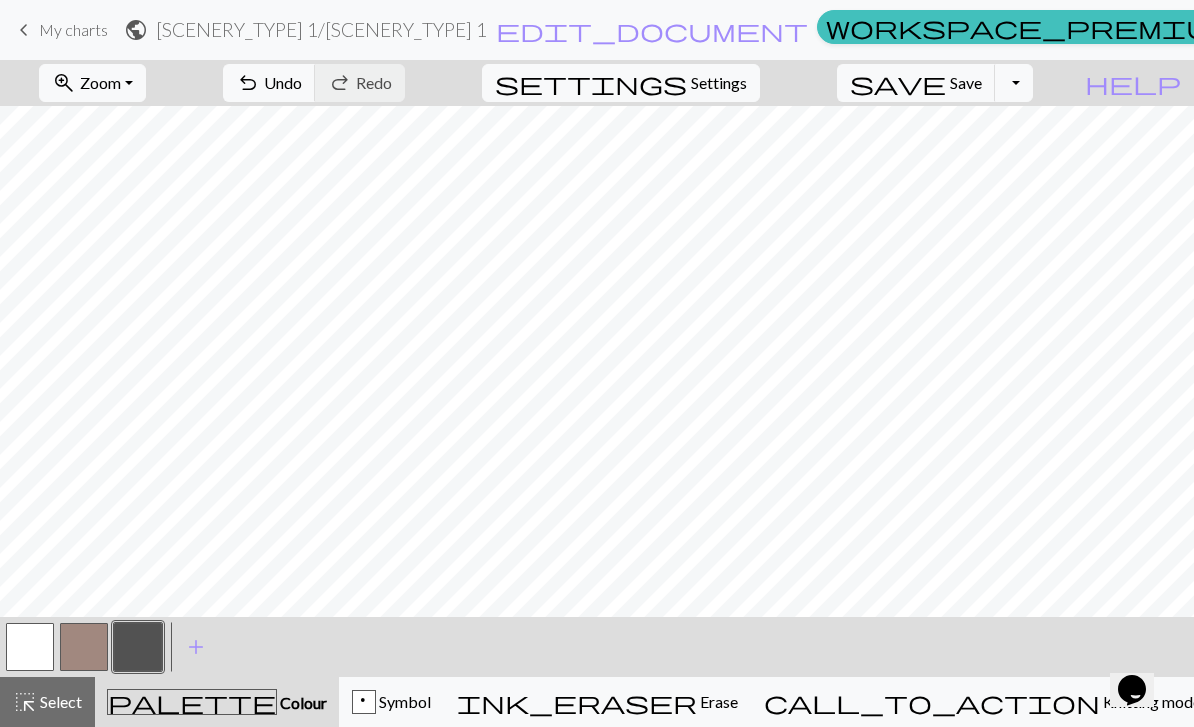 scroll, scrollTop: 0, scrollLeft: 0, axis: both 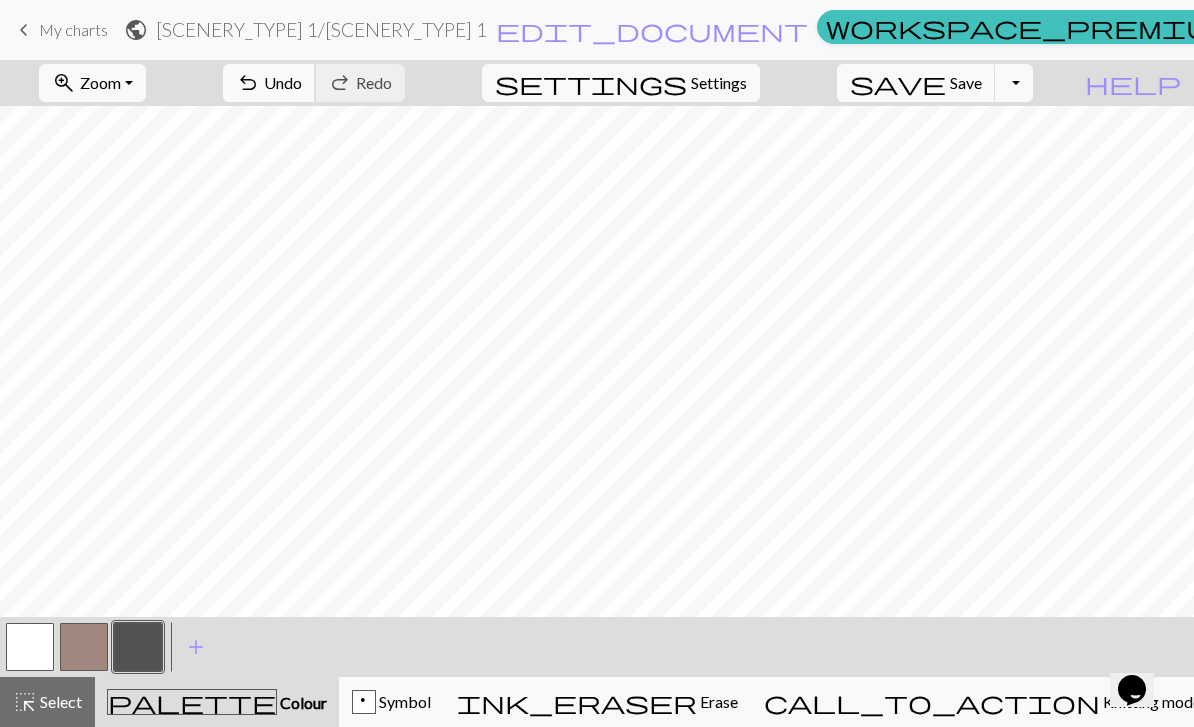 click on "Undo" at bounding box center (283, 82) 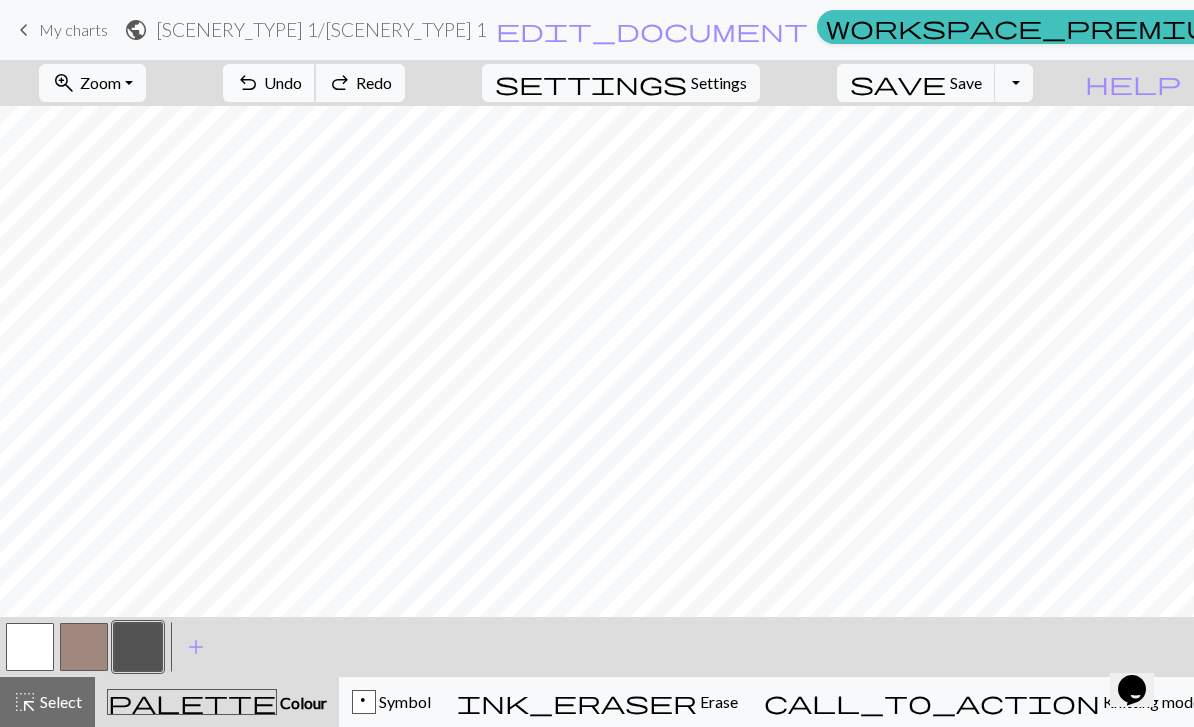 click on "undo" at bounding box center (248, 83) 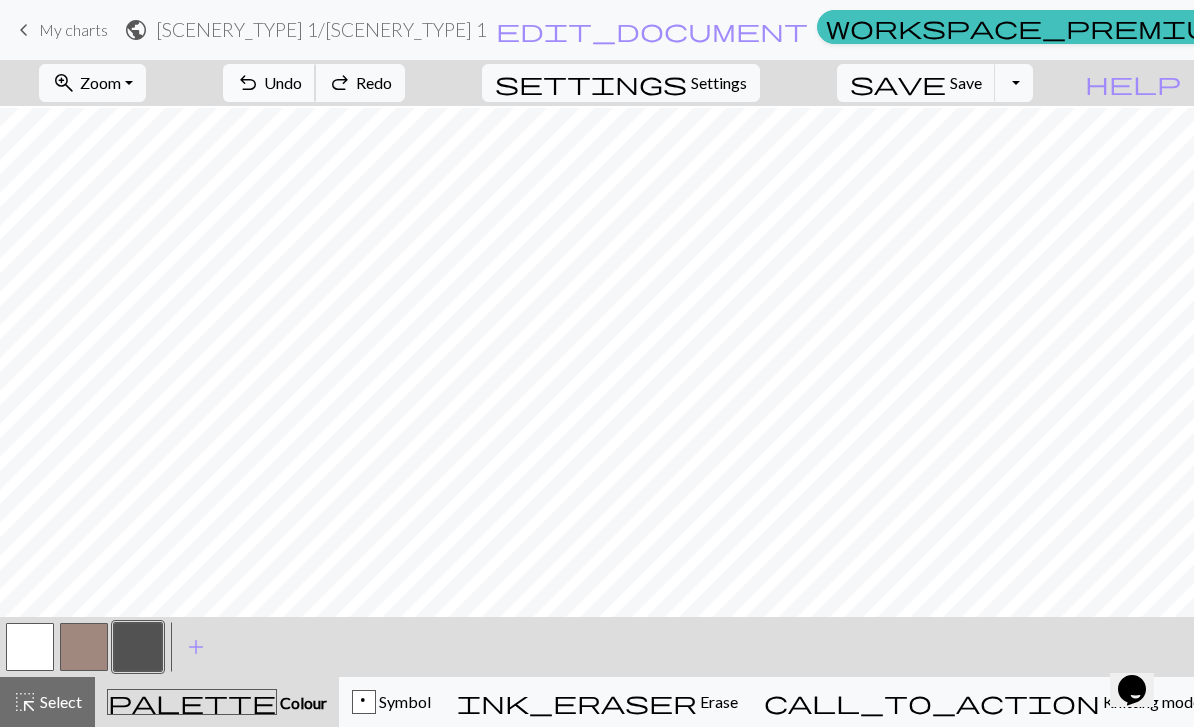scroll, scrollTop: 0, scrollLeft: 0, axis: both 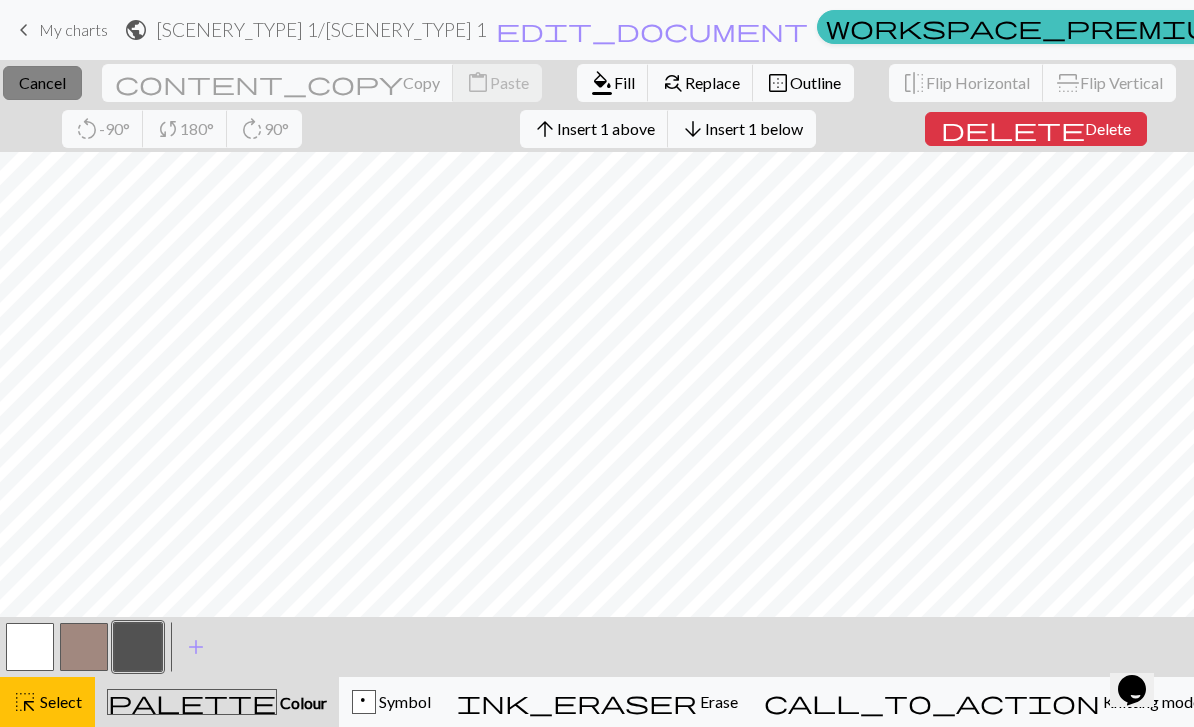 click on "Cancel" at bounding box center (42, 82) 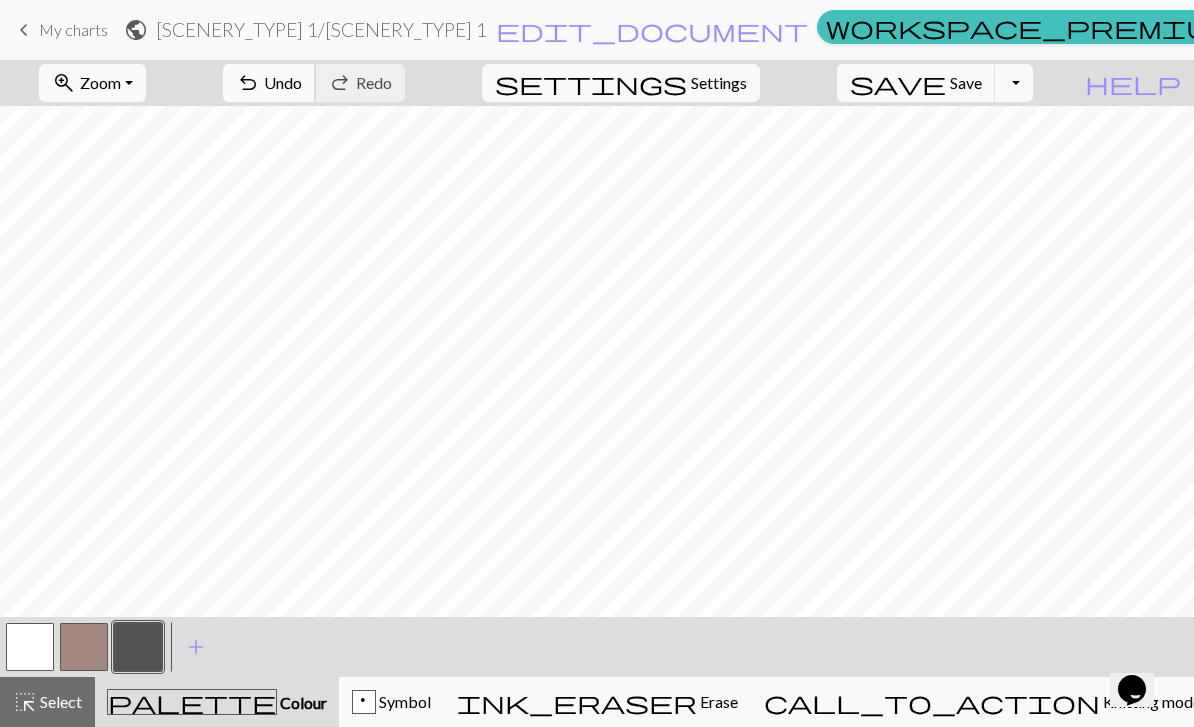 click on "undo Undo Undo" at bounding box center (269, 83) 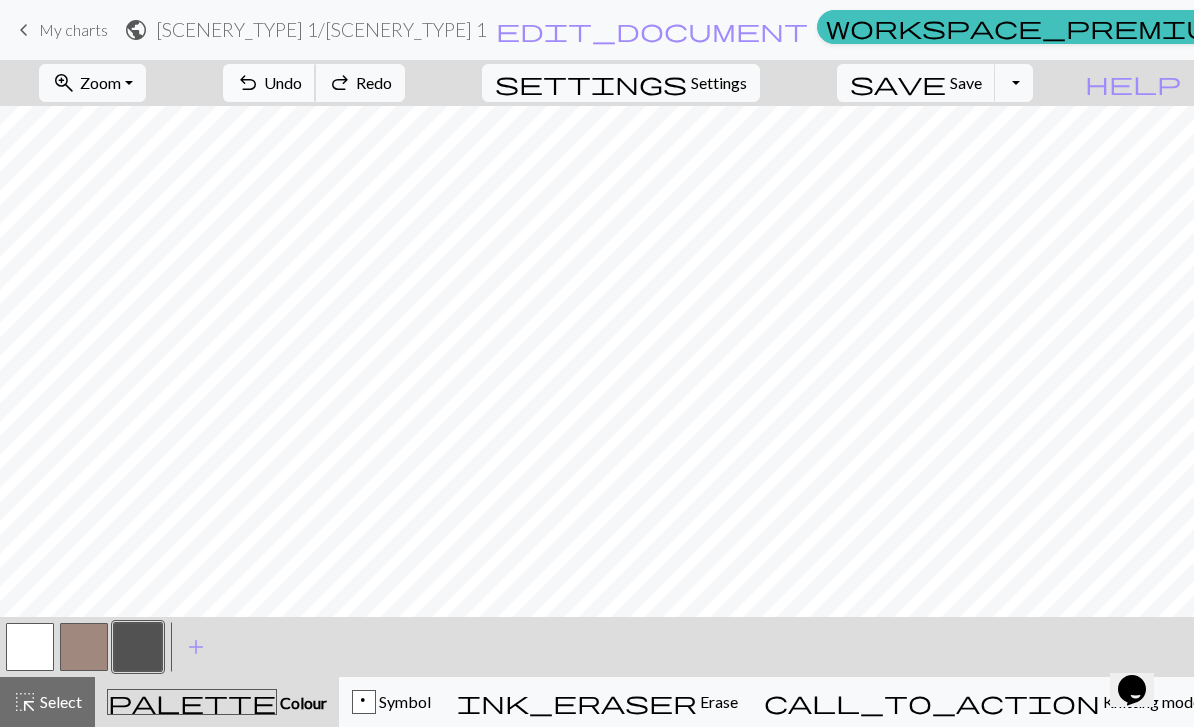 click on "undo" at bounding box center (248, 83) 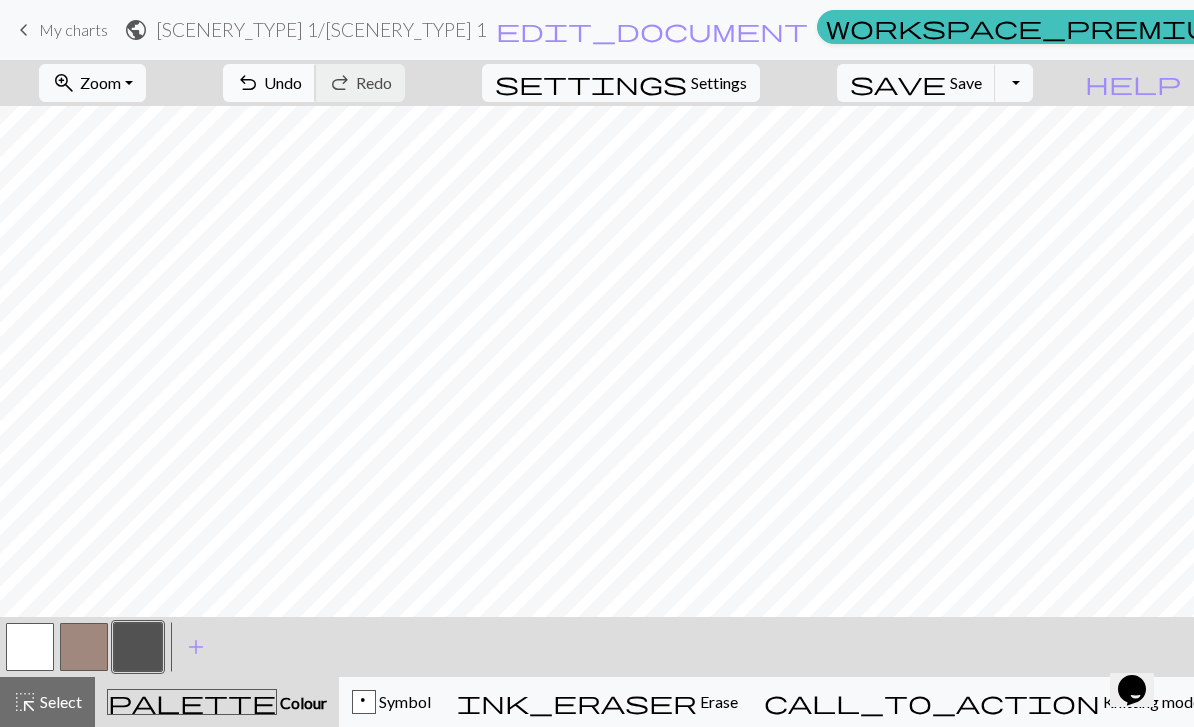 click on "undo Undo Undo" at bounding box center (269, 83) 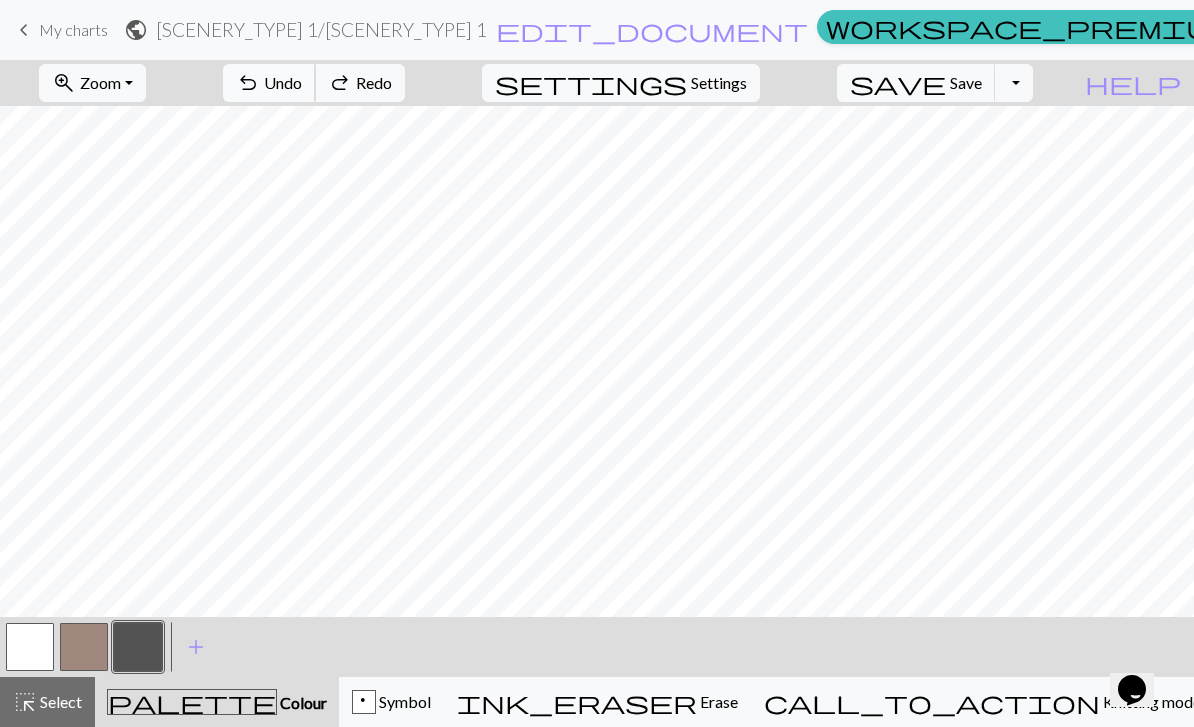 click on "Undo" at bounding box center [283, 82] 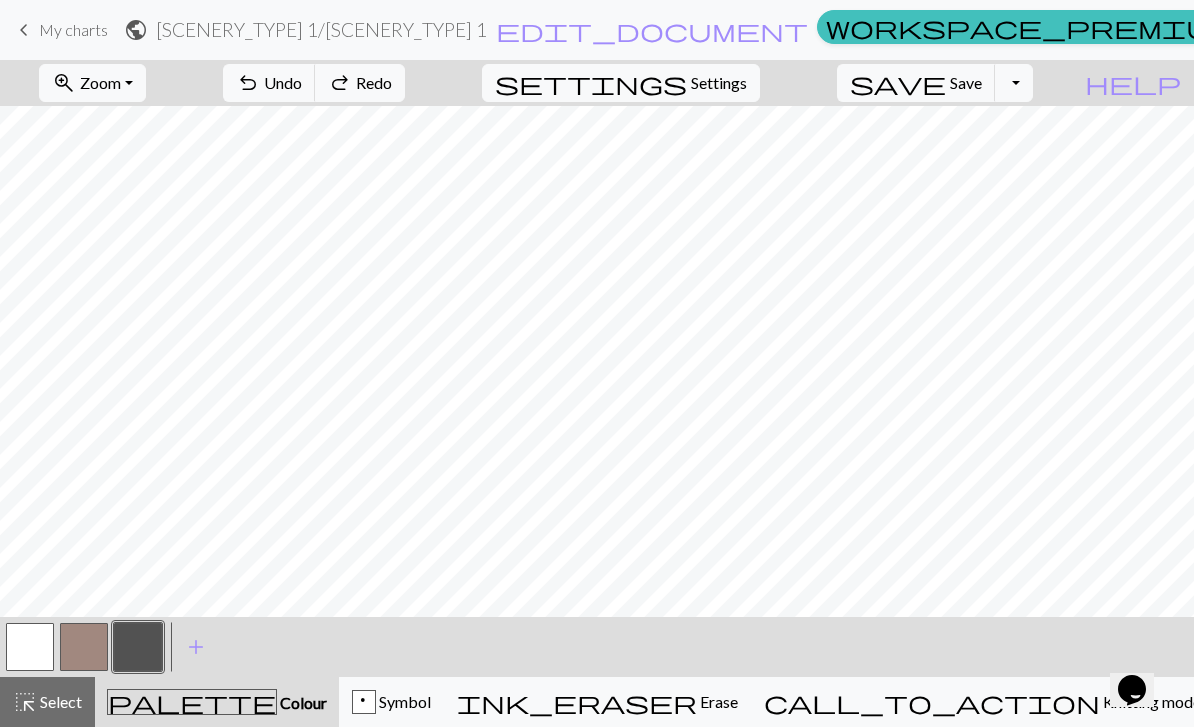 click at bounding box center [84, 647] 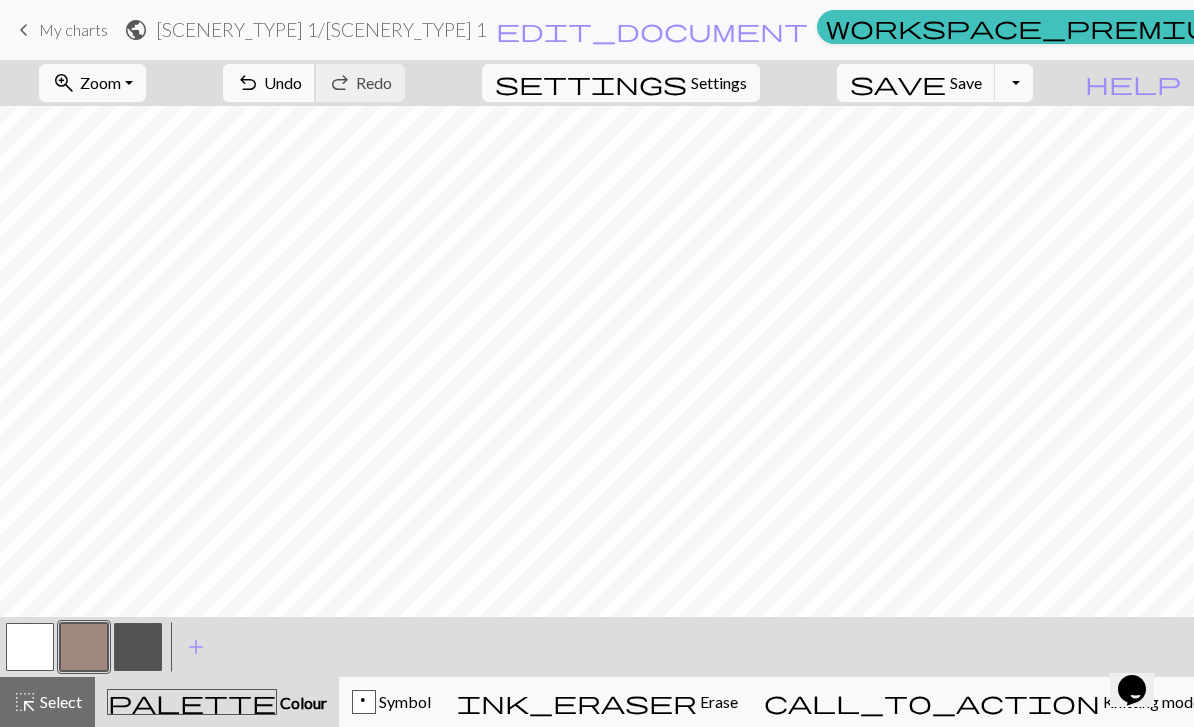 click on "Undo" at bounding box center (283, 82) 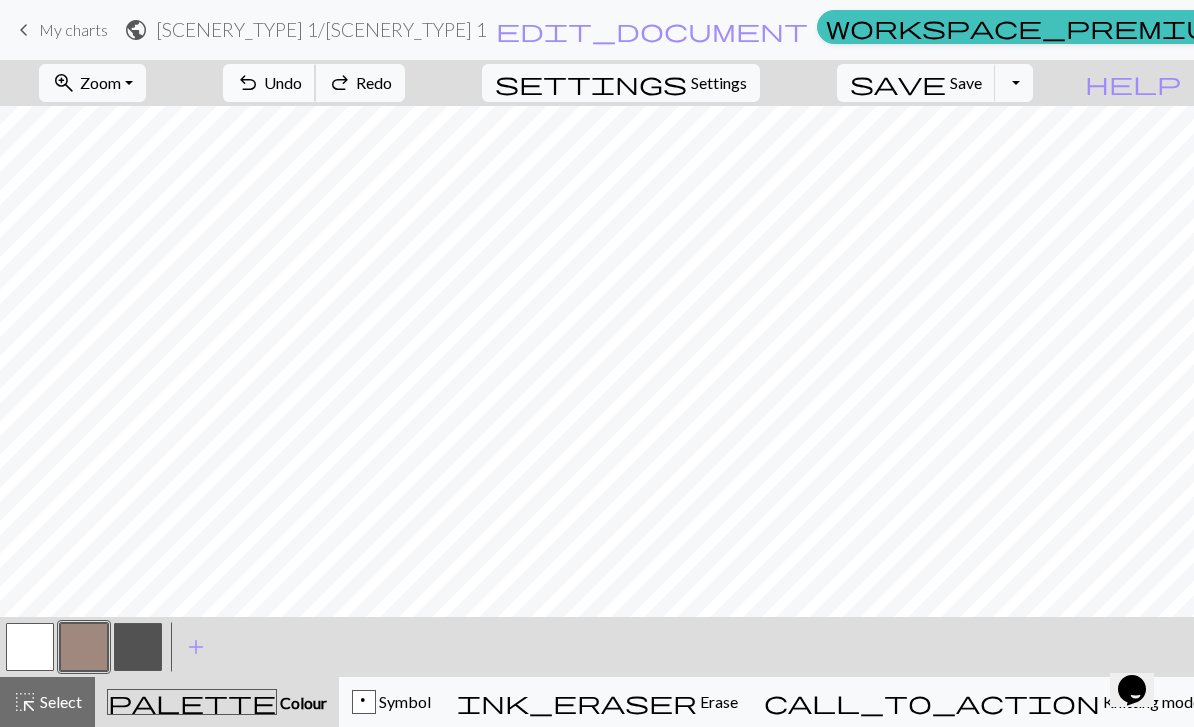 click on "Undo" at bounding box center (283, 82) 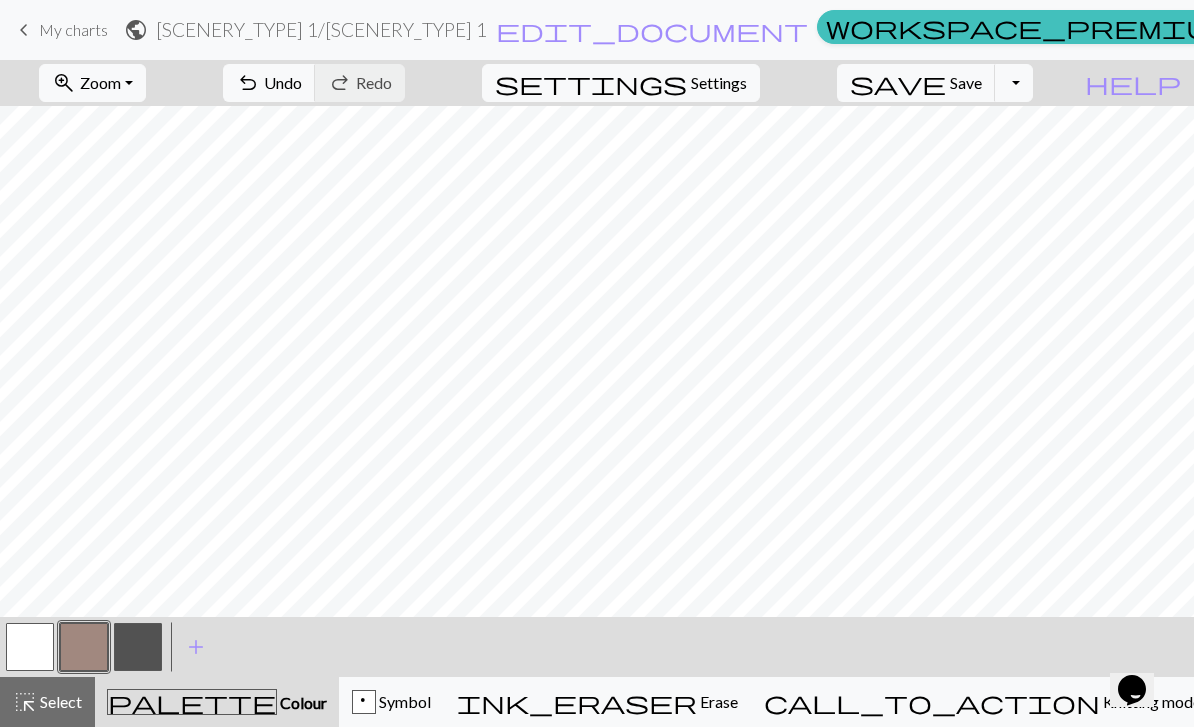click at bounding box center (30, 647) 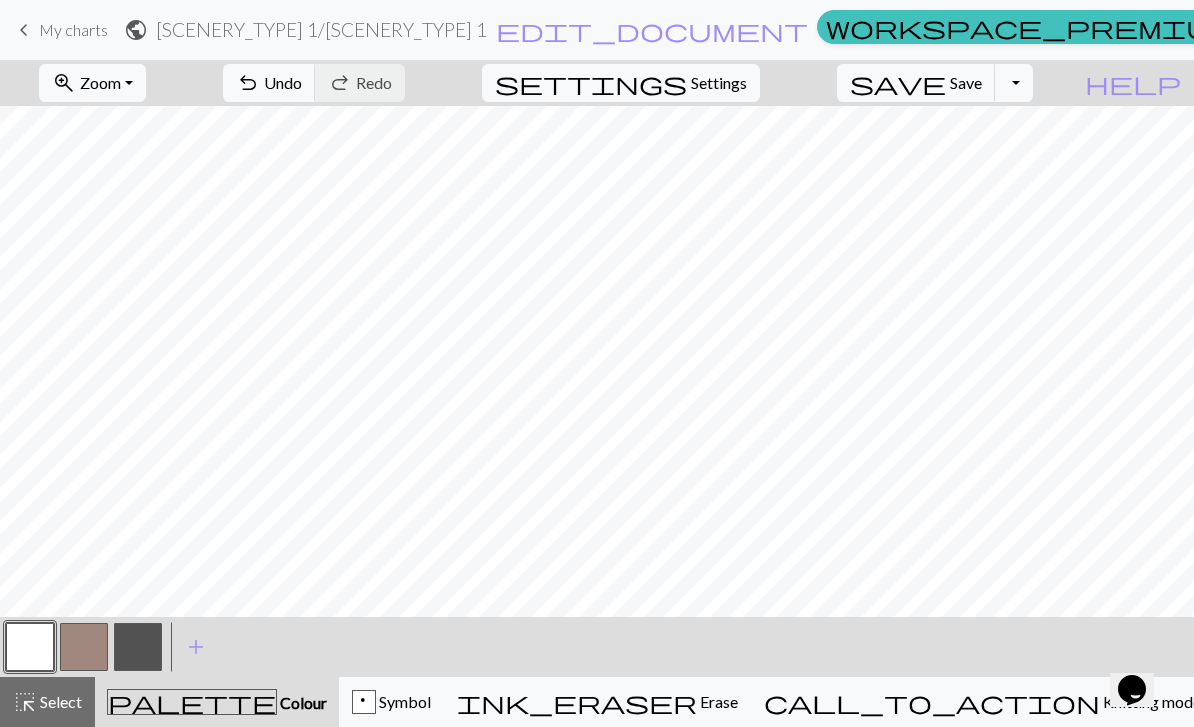 click at bounding box center [84, 647] 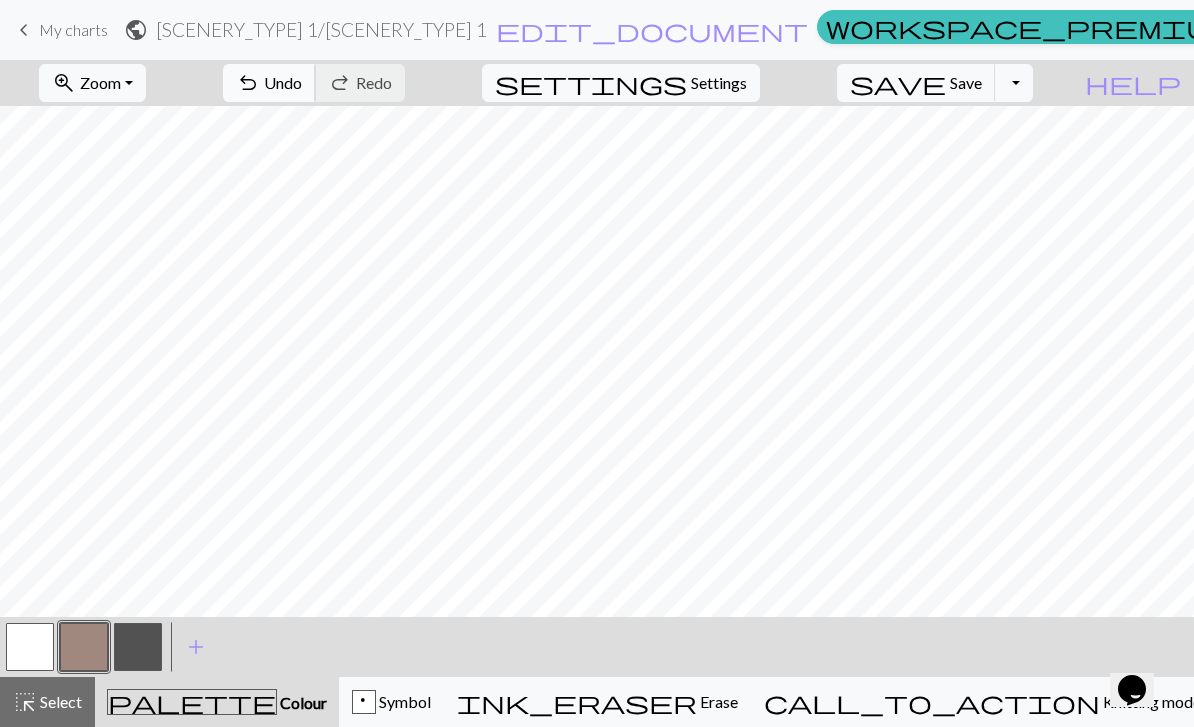 click on "undo" at bounding box center (248, 83) 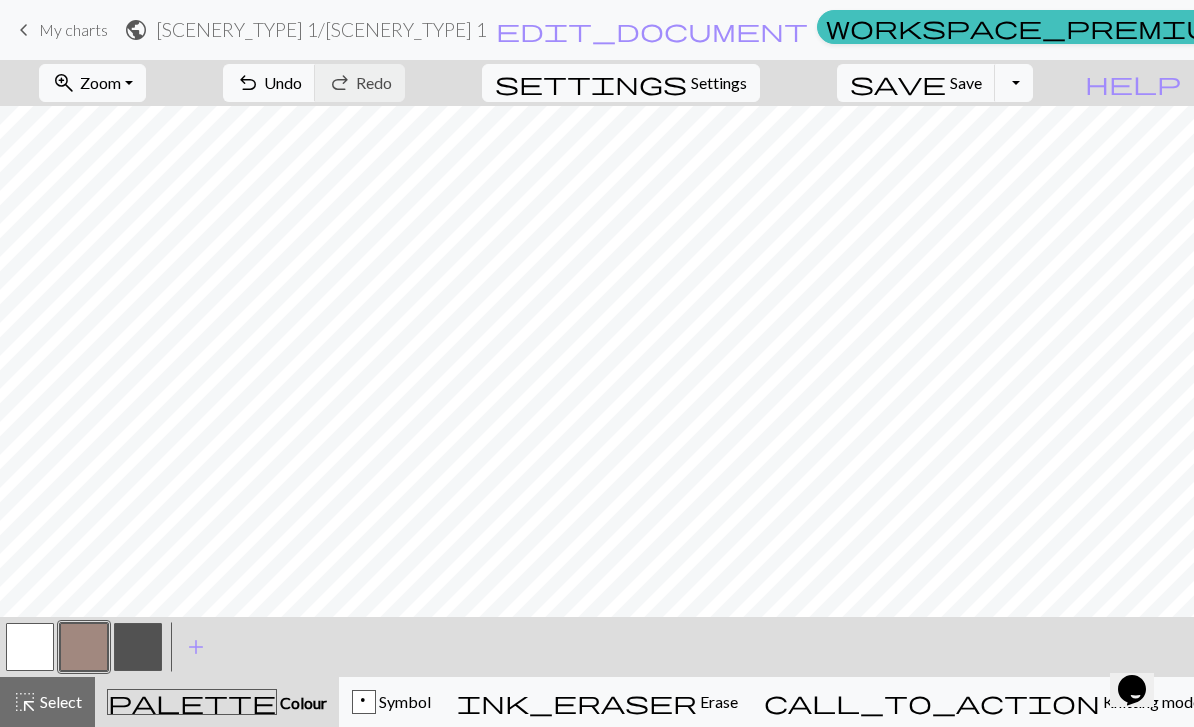 click at bounding box center (30, 647) 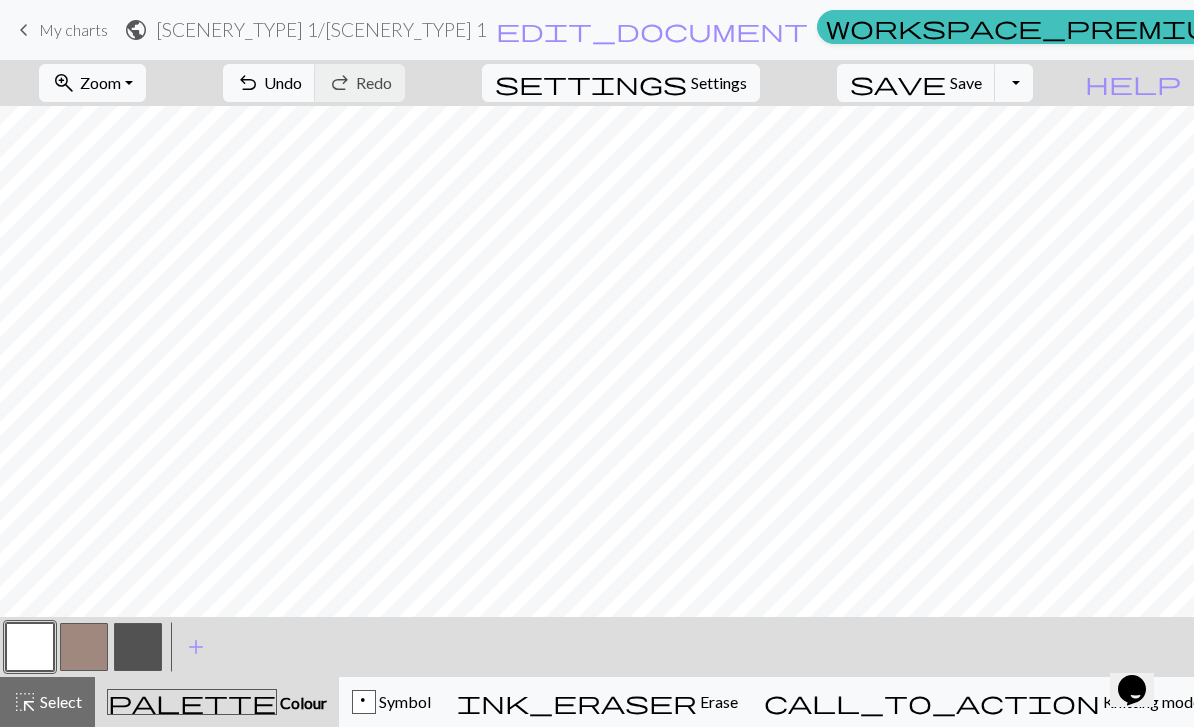 click at bounding box center [84, 647] 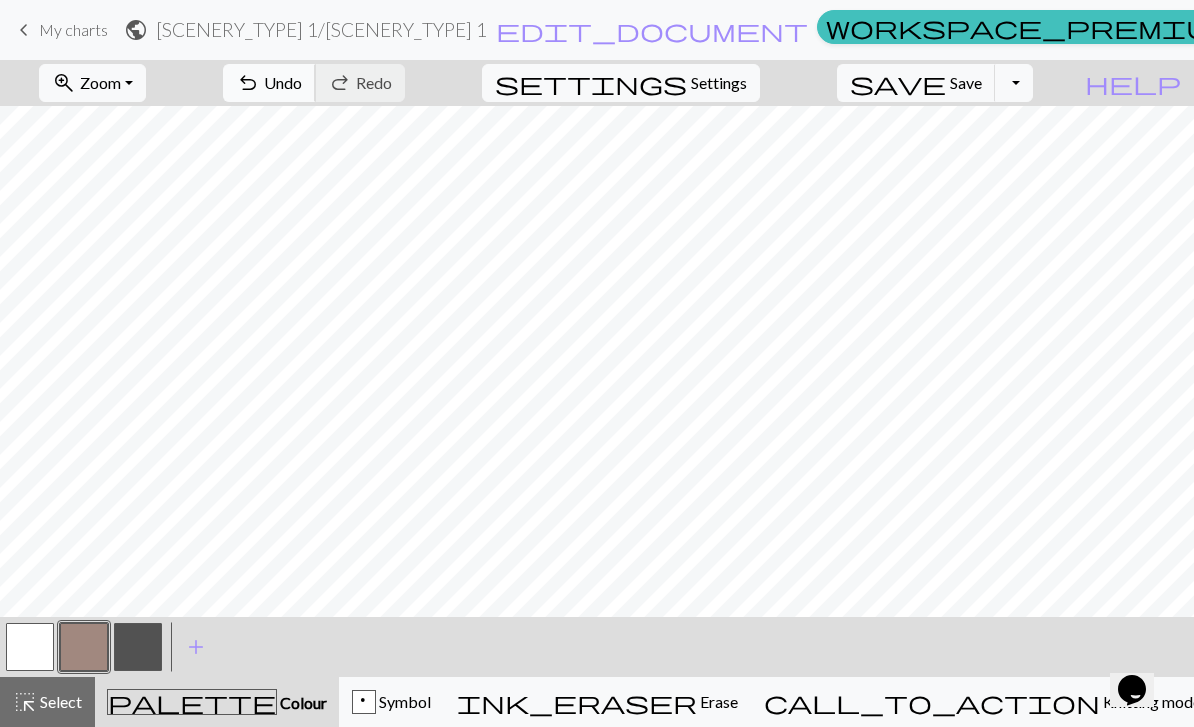 click on "Undo" at bounding box center (283, 82) 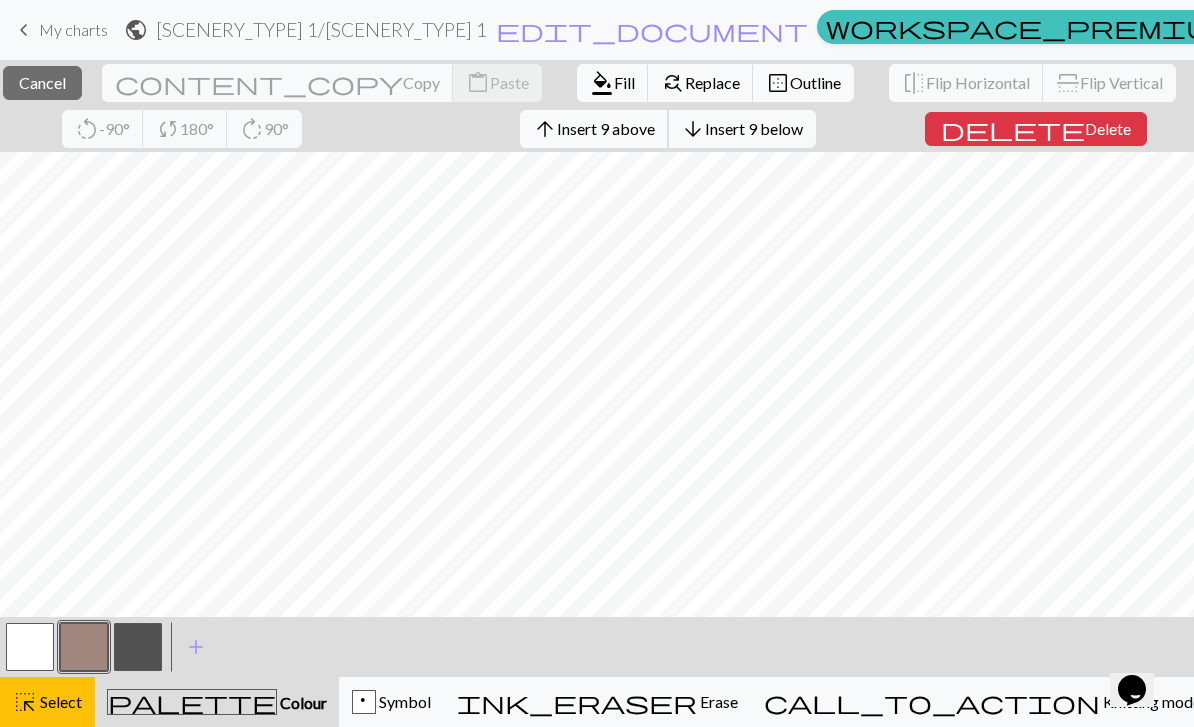 click on "Insert 9 above" at bounding box center (606, 128) 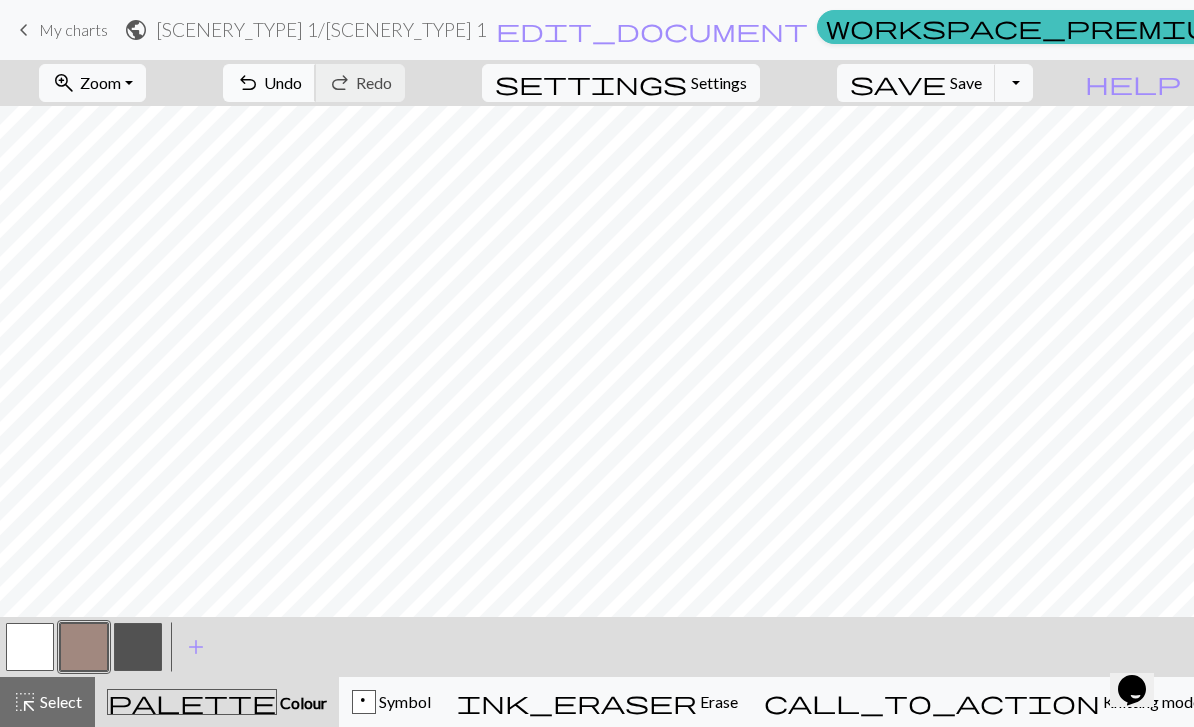 click on "Undo" at bounding box center (283, 82) 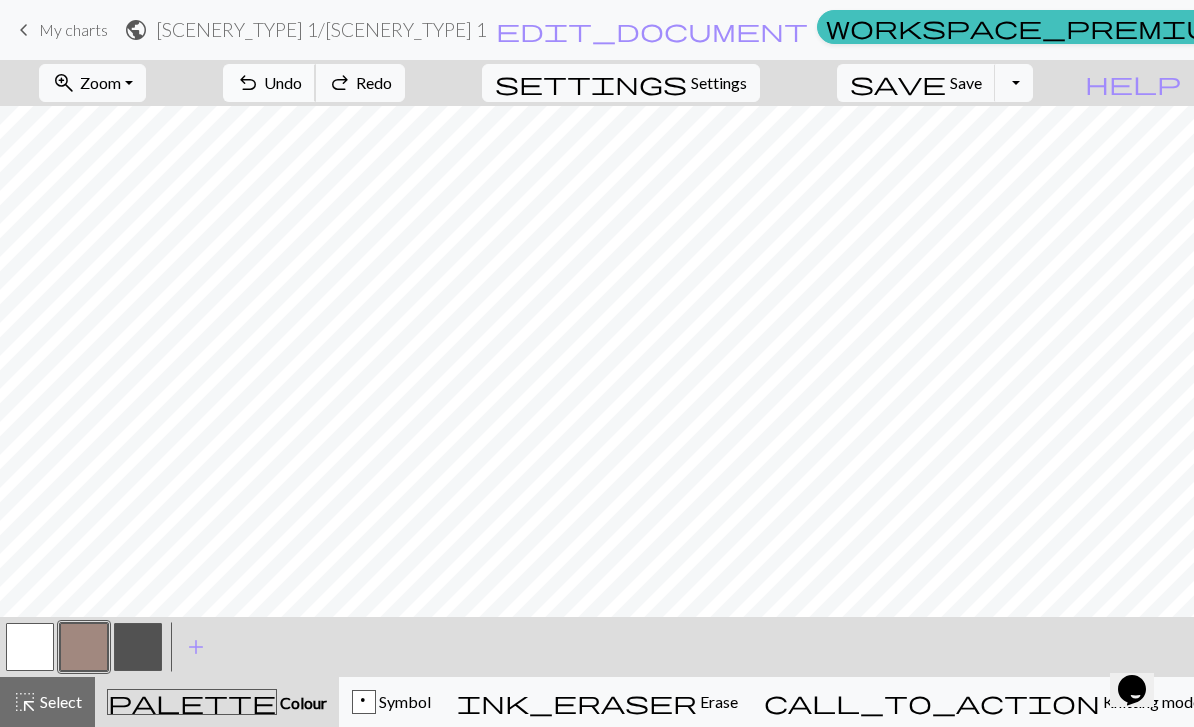 click on "Undo" at bounding box center [283, 82] 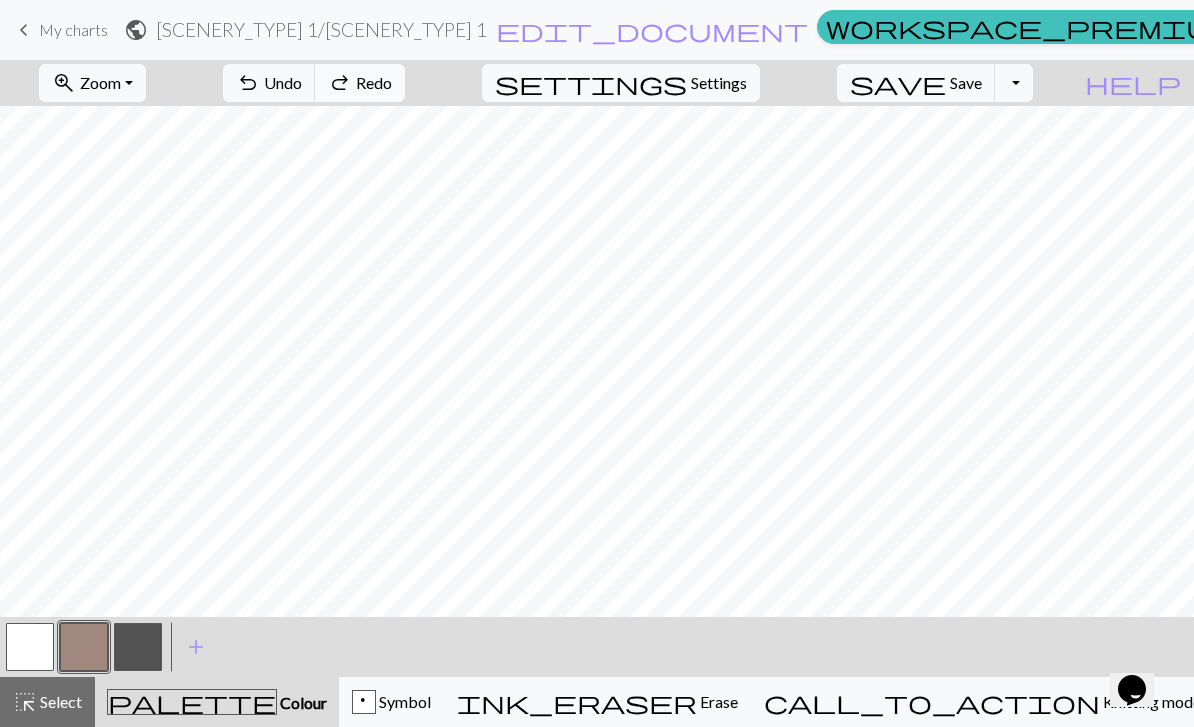 click on "Redo" at bounding box center [374, 82] 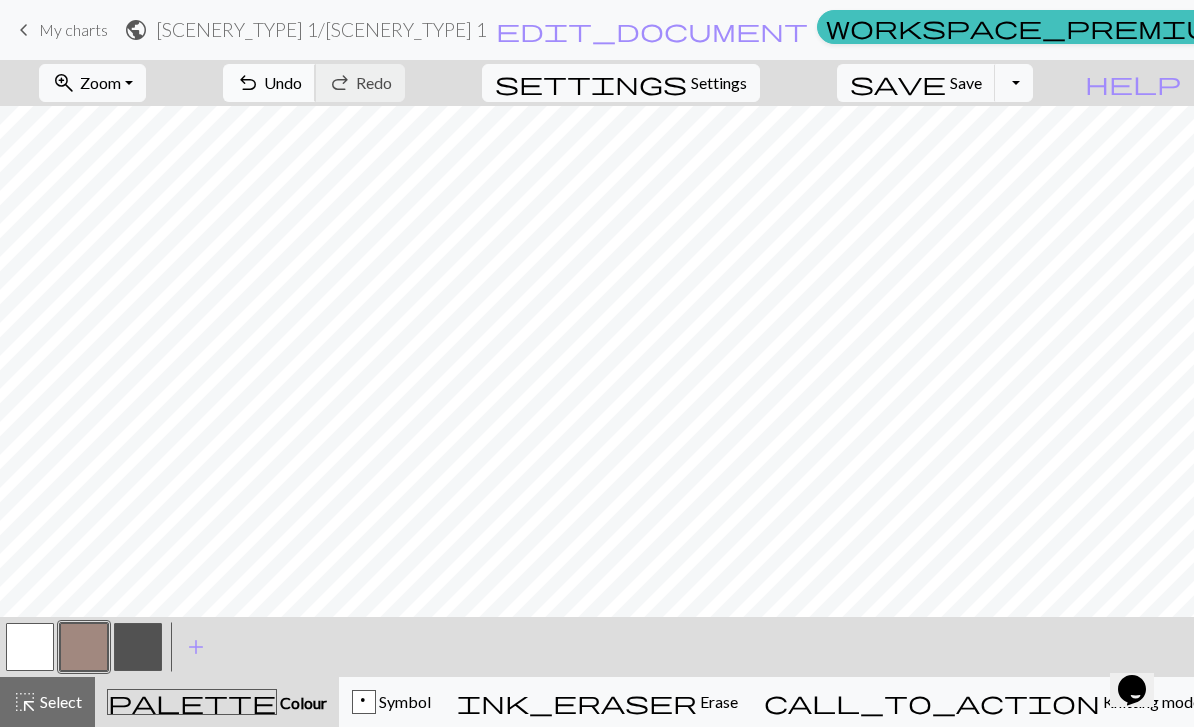 click on "Undo" at bounding box center (283, 82) 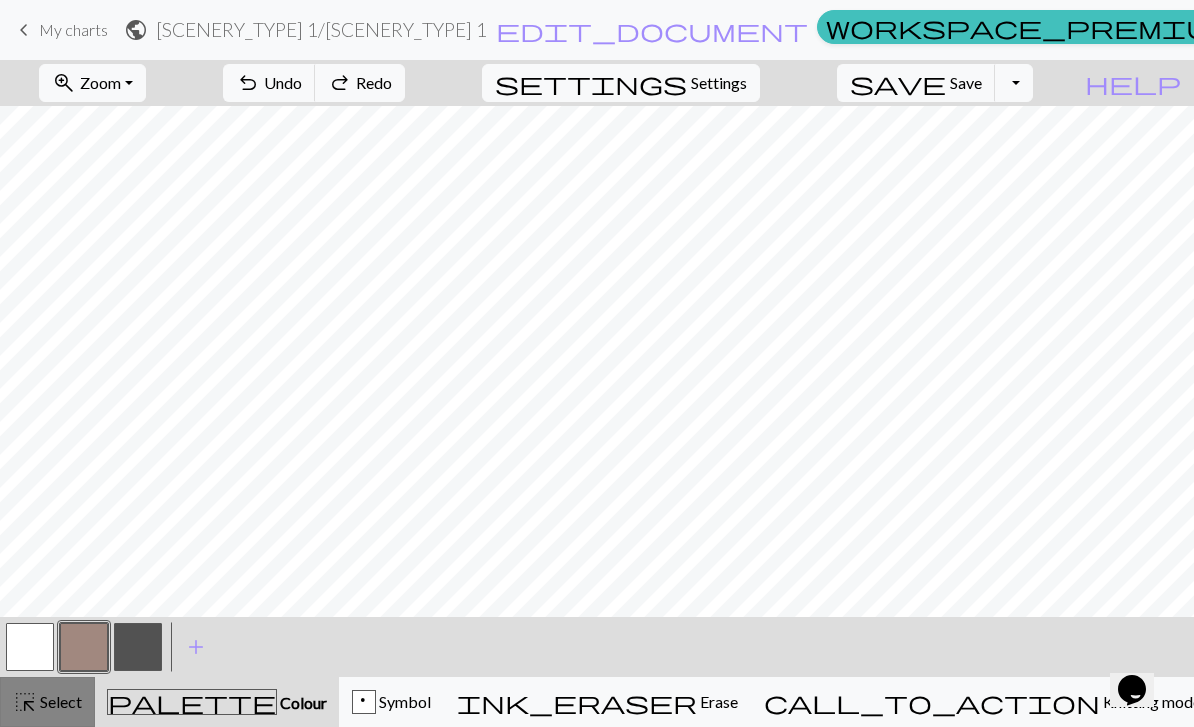 click on "Select" at bounding box center (59, 701) 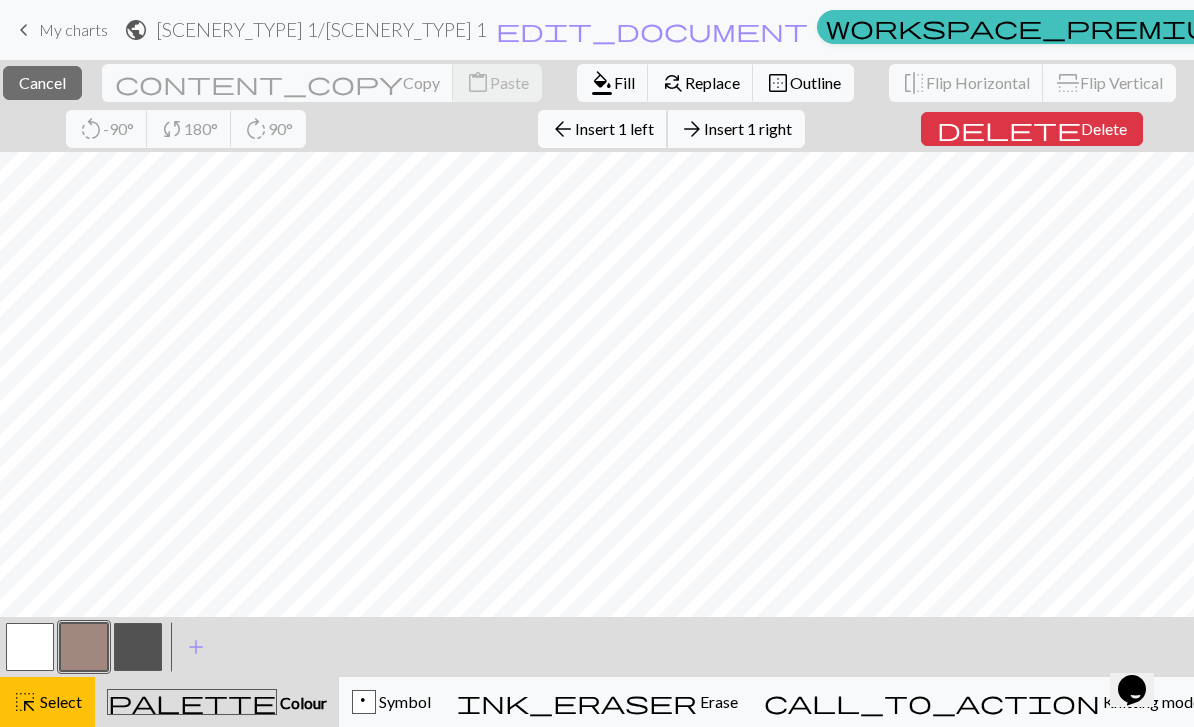 click on "Insert 1 left" at bounding box center (614, 128) 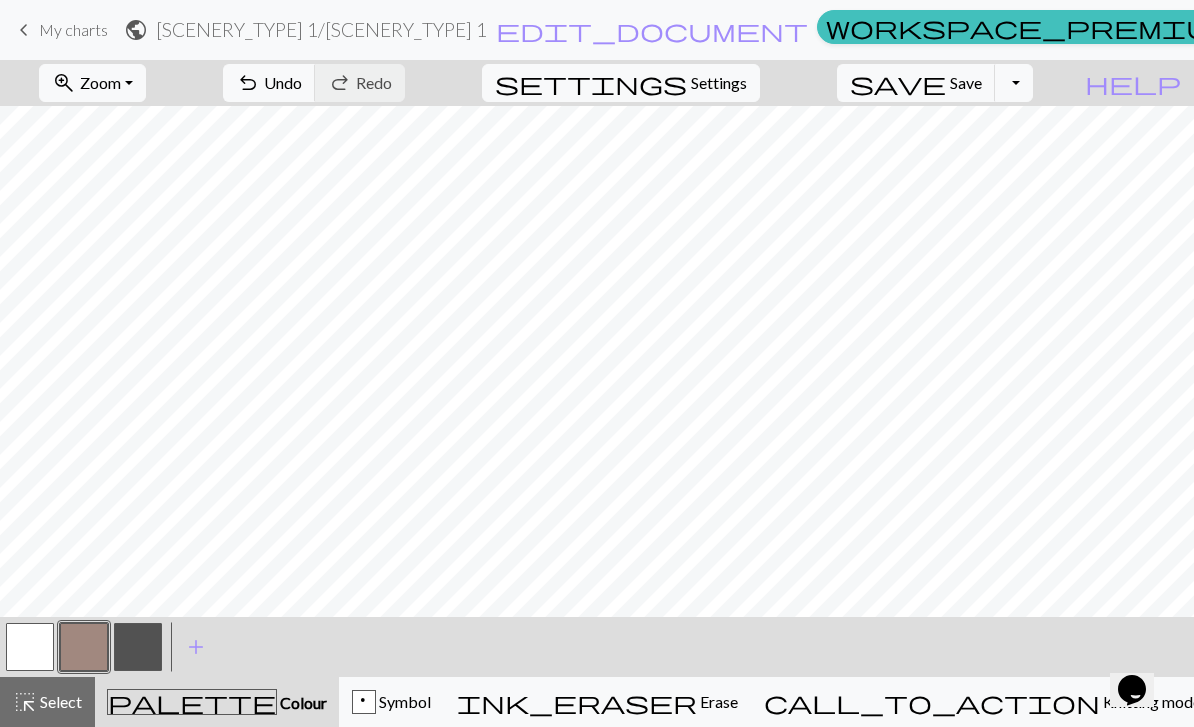 click at bounding box center (84, 647) 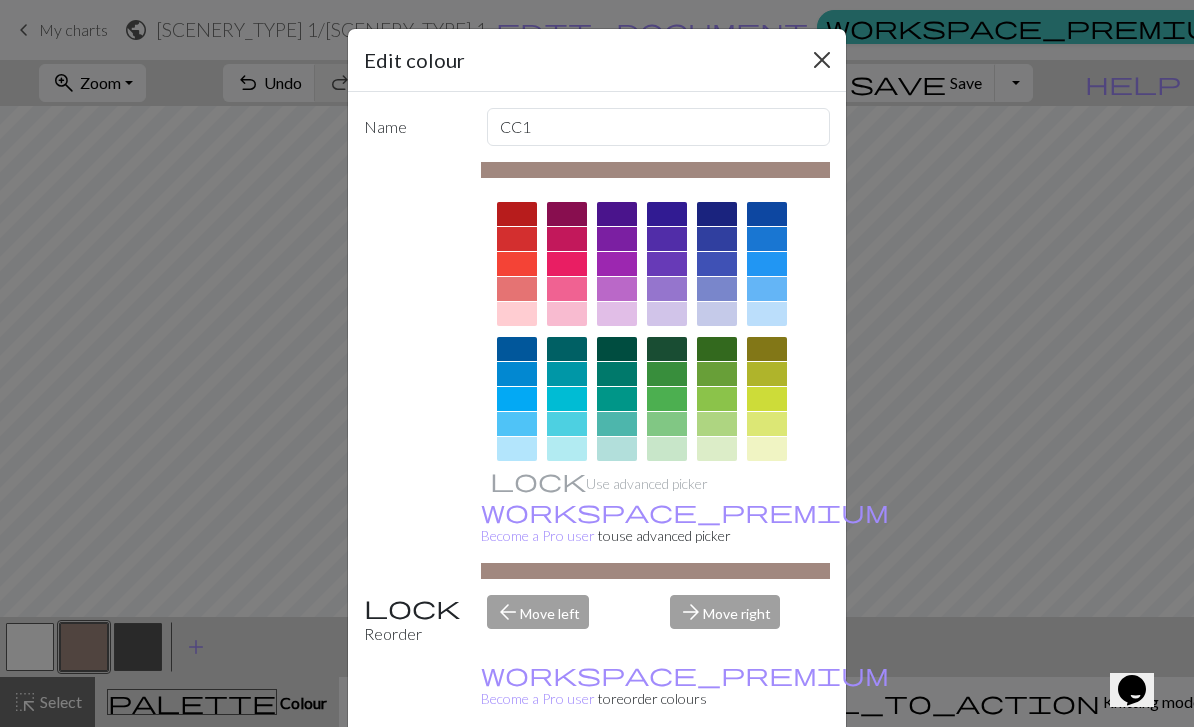 click at bounding box center (822, 60) 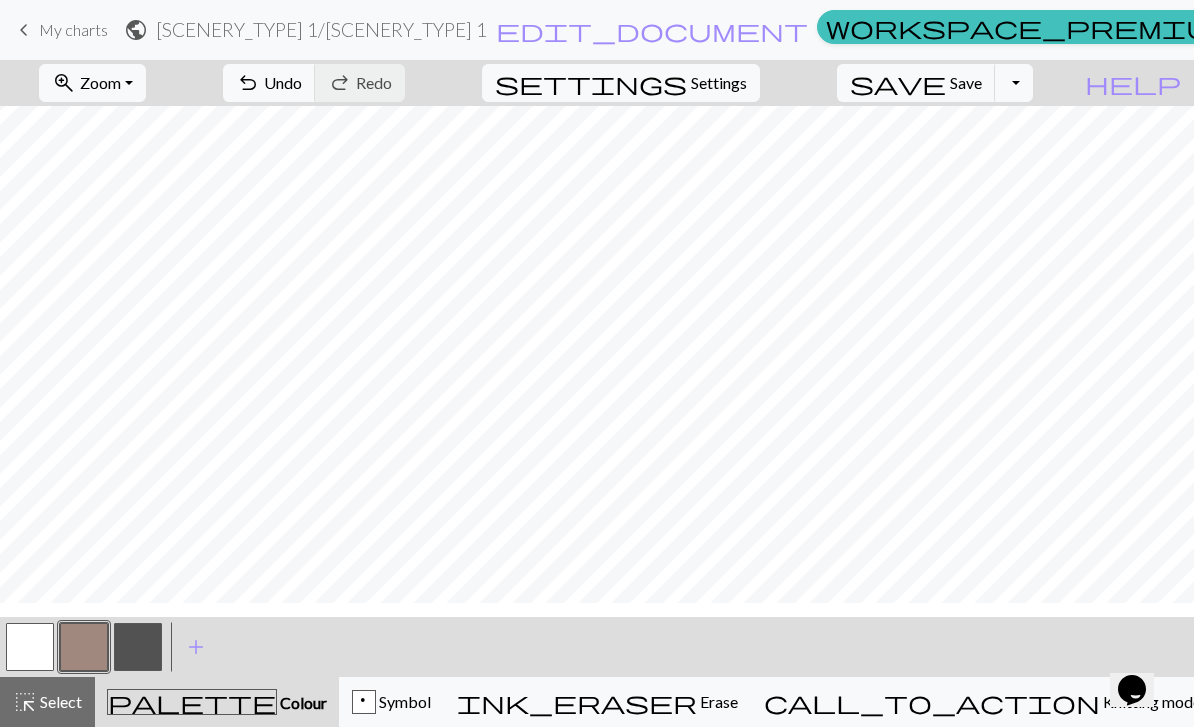 scroll, scrollTop: 0, scrollLeft: 0, axis: both 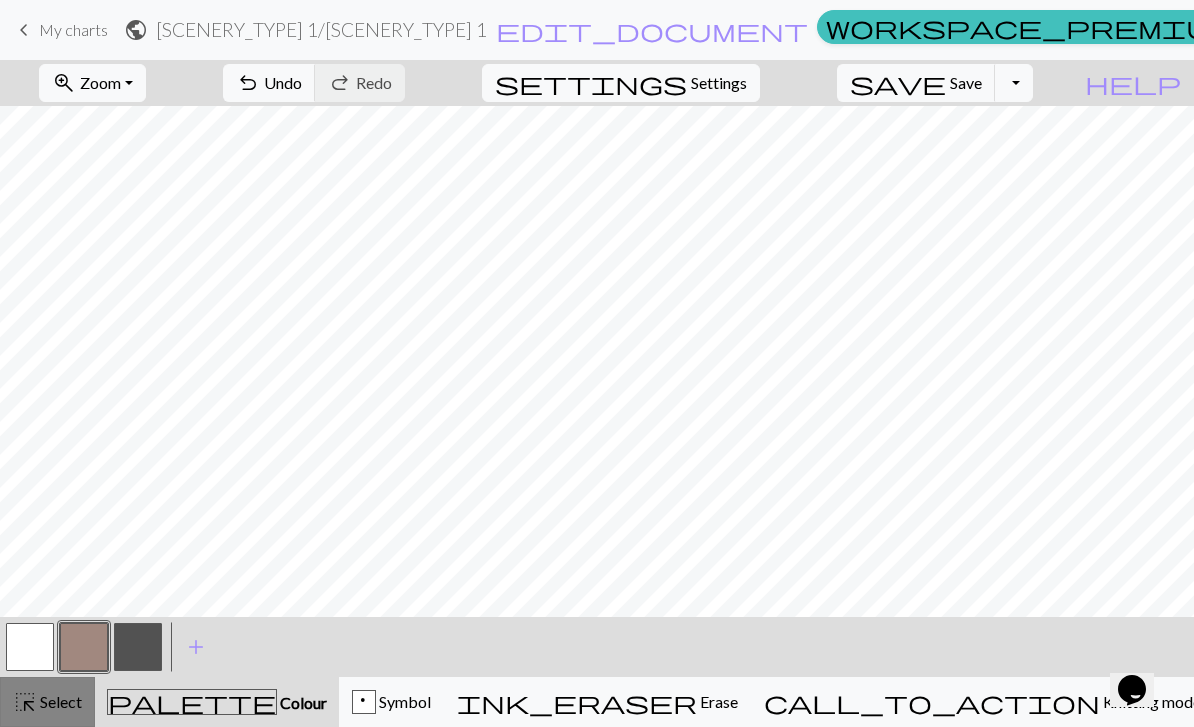 click on "Select" at bounding box center [59, 701] 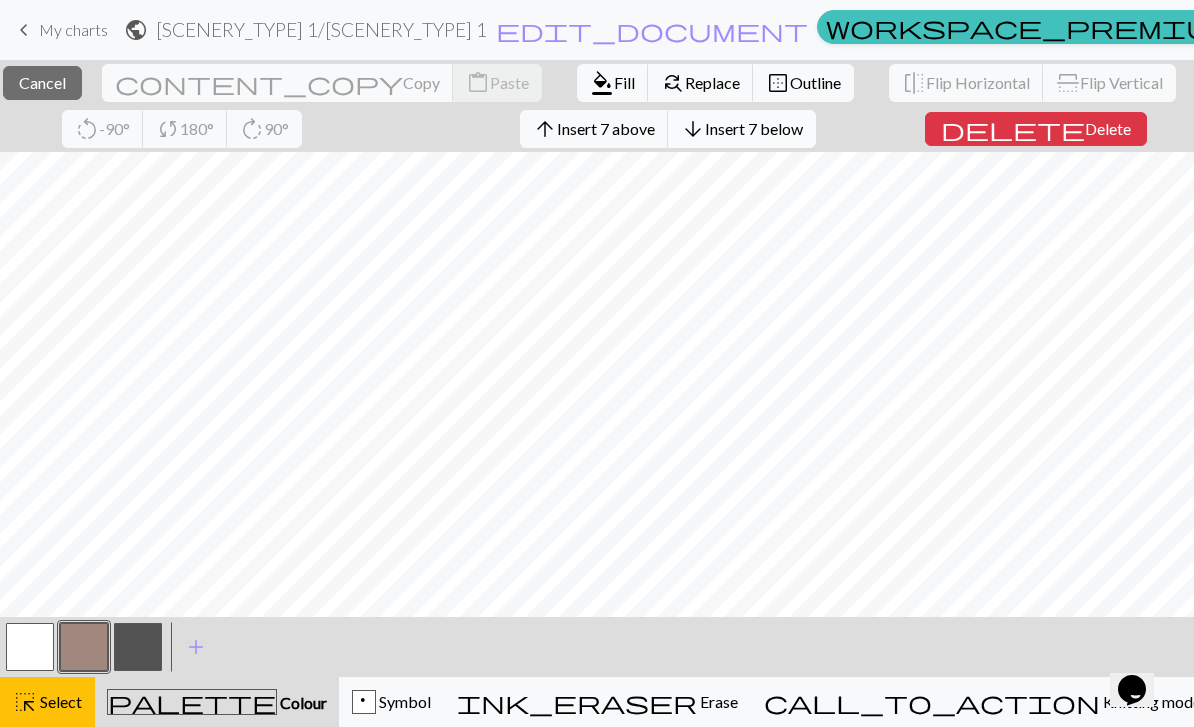 click on "Insert 7 below" at bounding box center (754, 128) 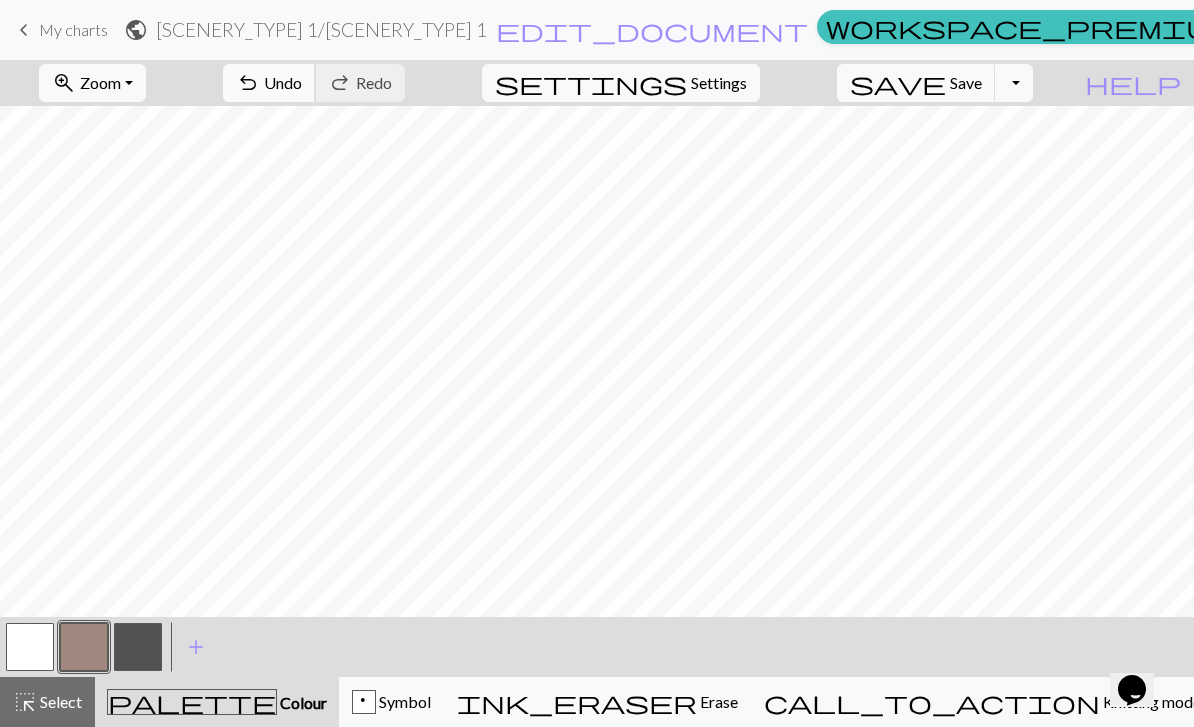 click on "undo" at bounding box center [248, 83] 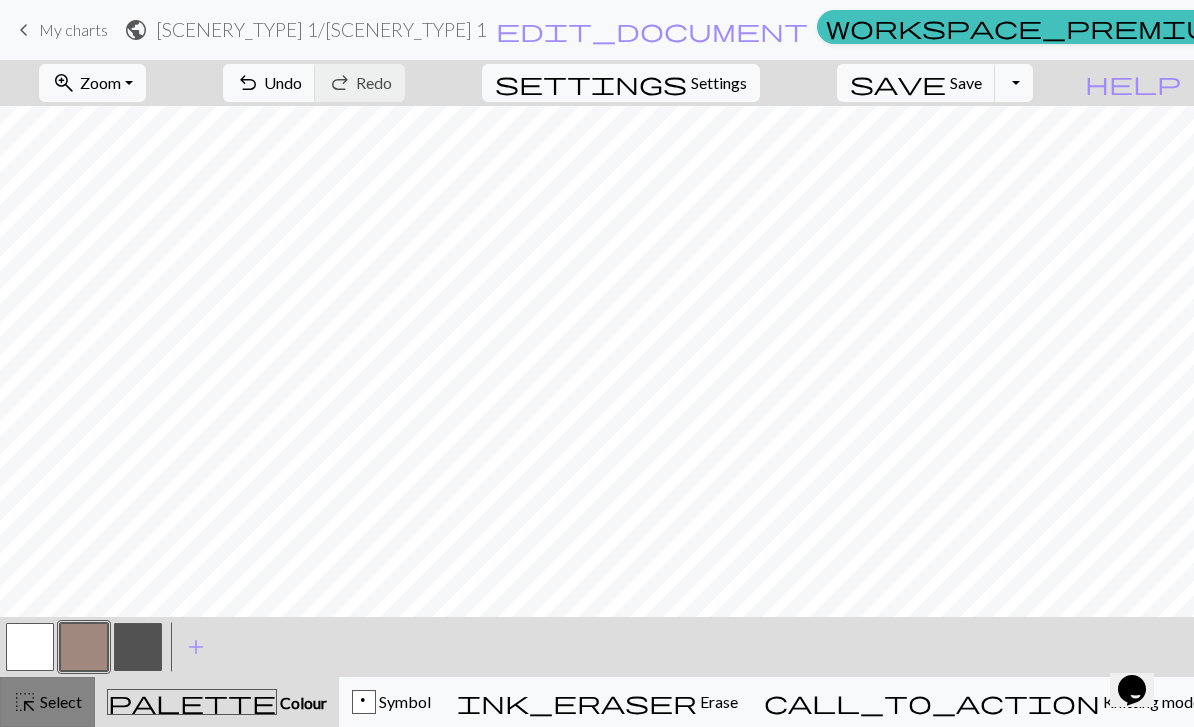 click on "highlight_alt   Select   Select" at bounding box center (47, 702) 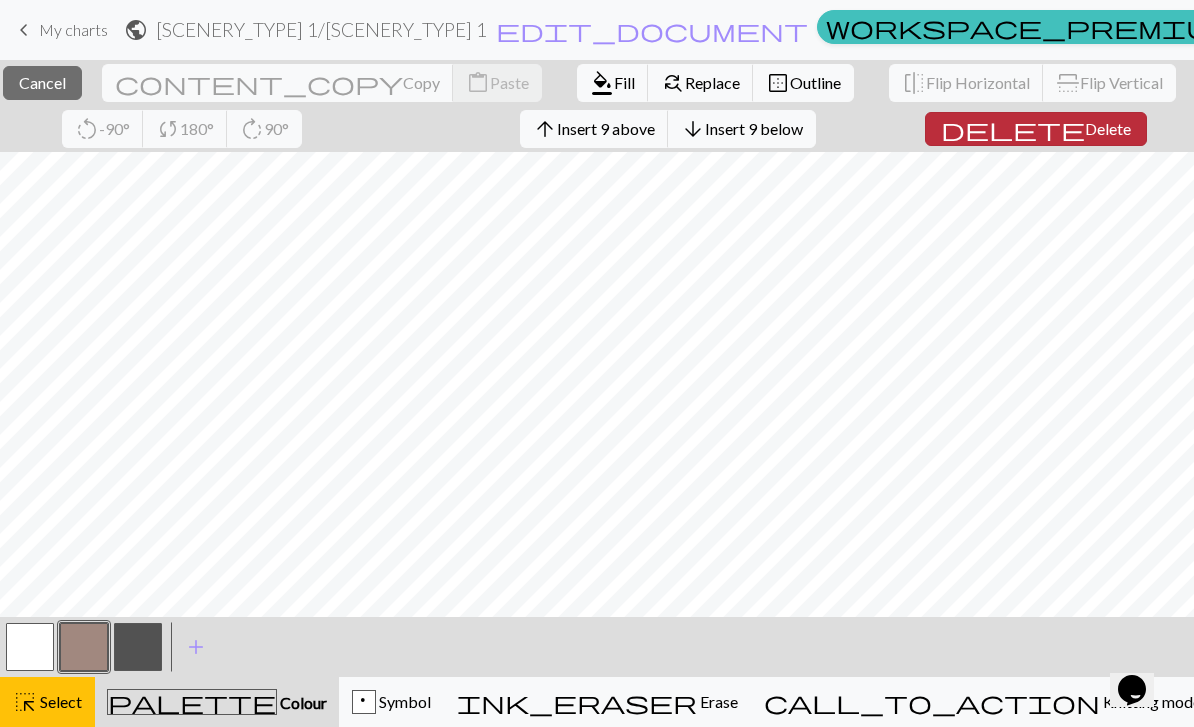 click on "Delete" at bounding box center [1108, 128] 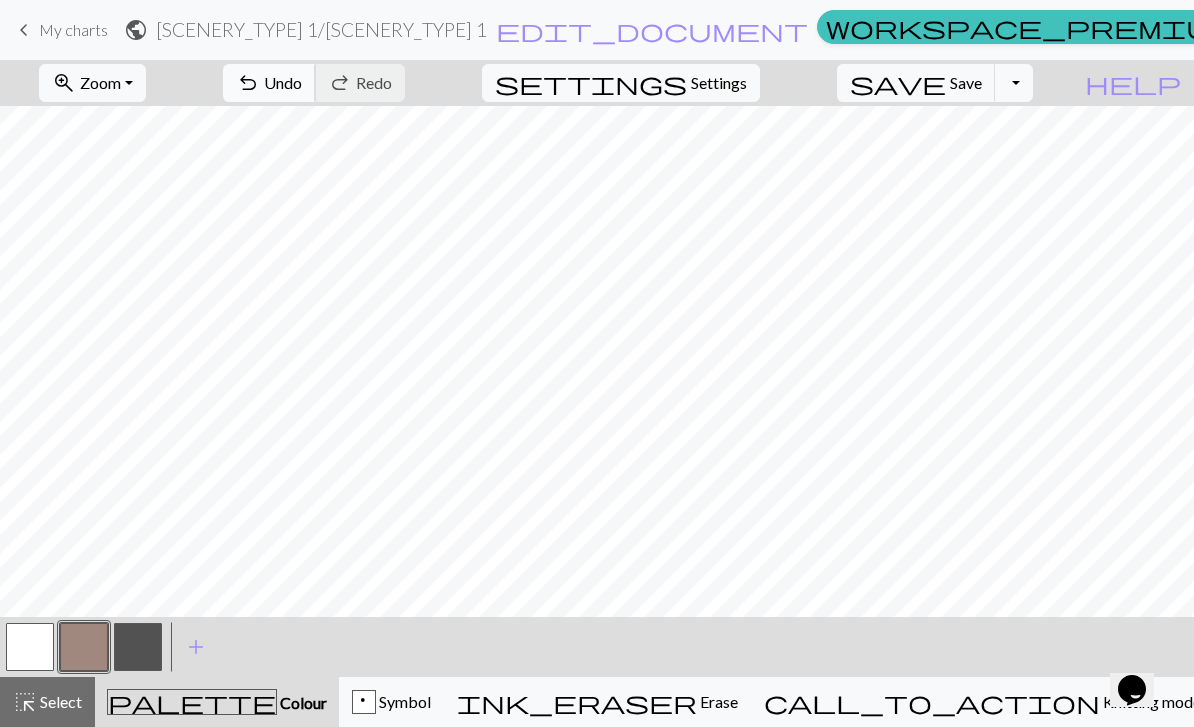 click on "Undo" at bounding box center [283, 82] 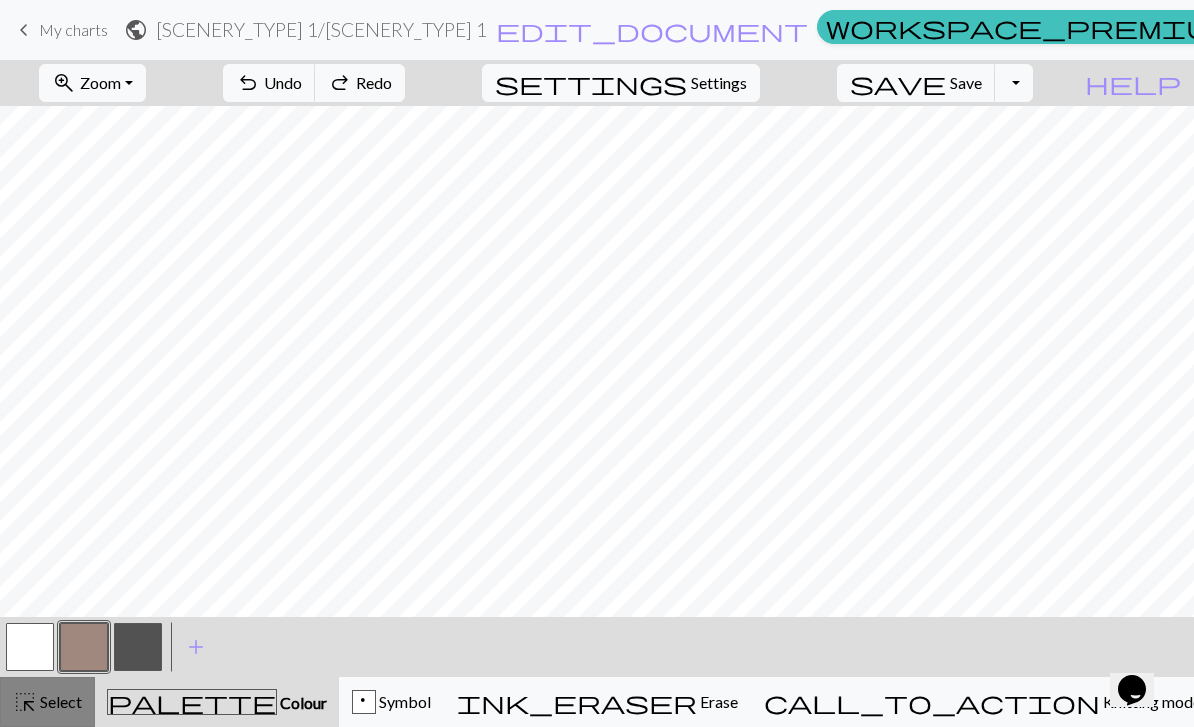 click on "Select" at bounding box center (59, 701) 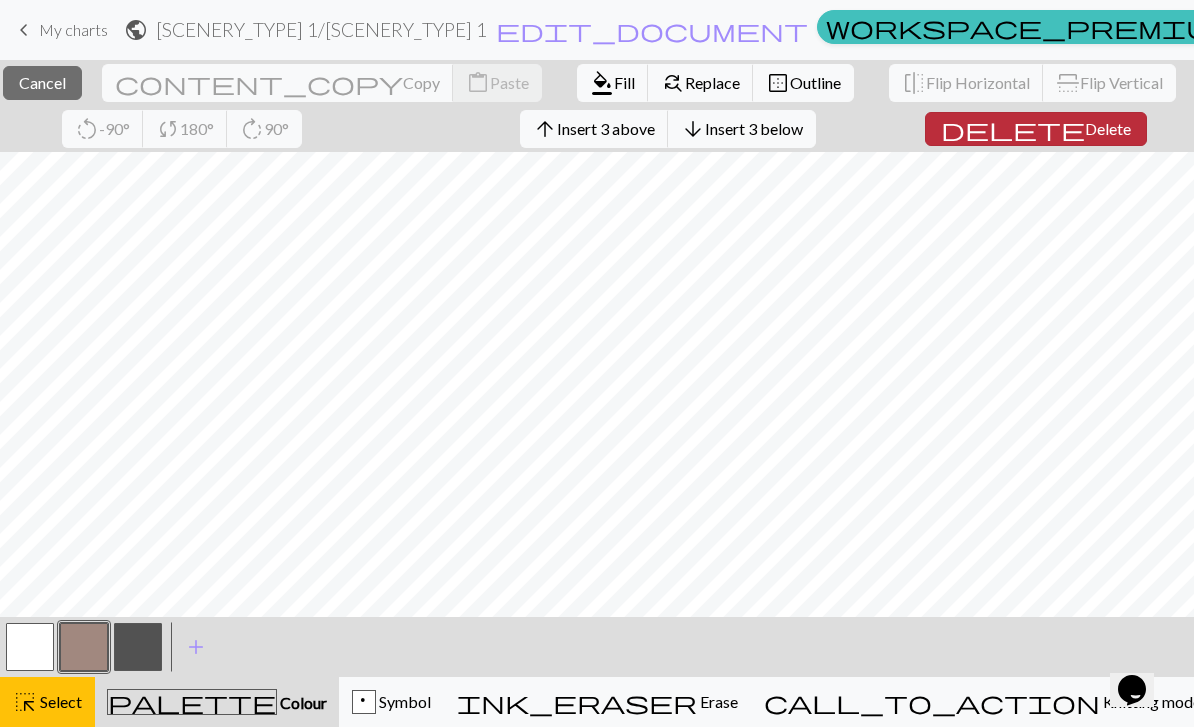 click on "delete  Delete" at bounding box center (1036, 129) 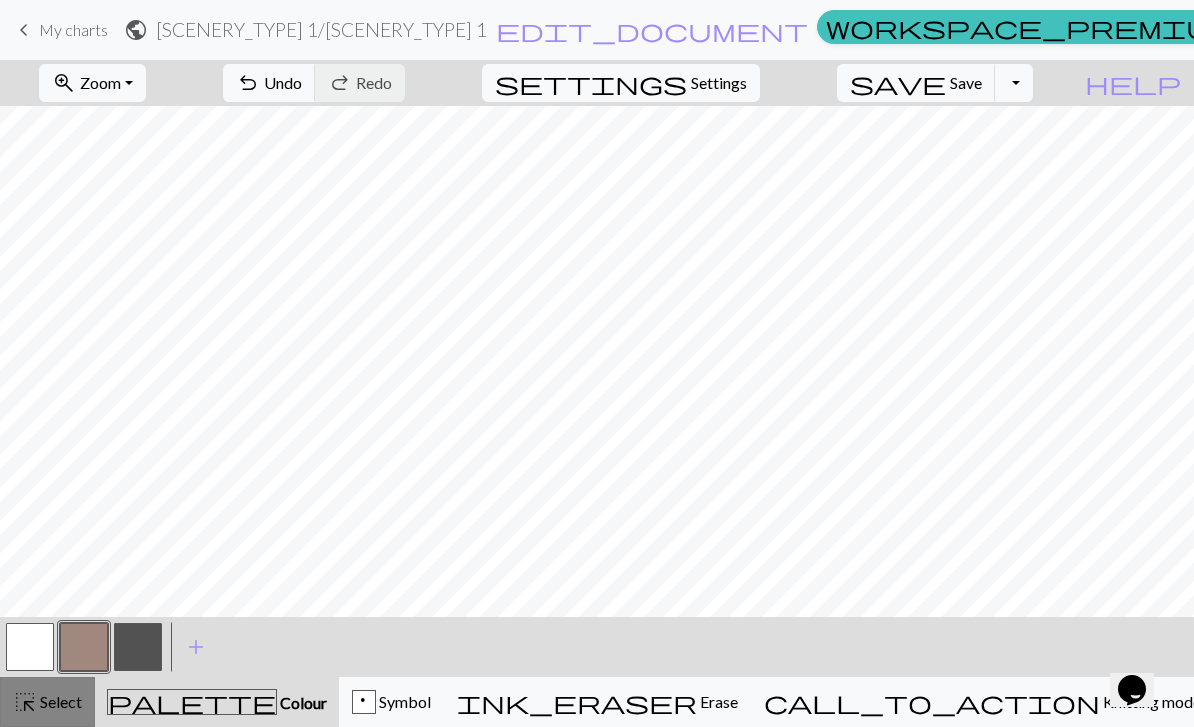 click on "Select" at bounding box center [59, 701] 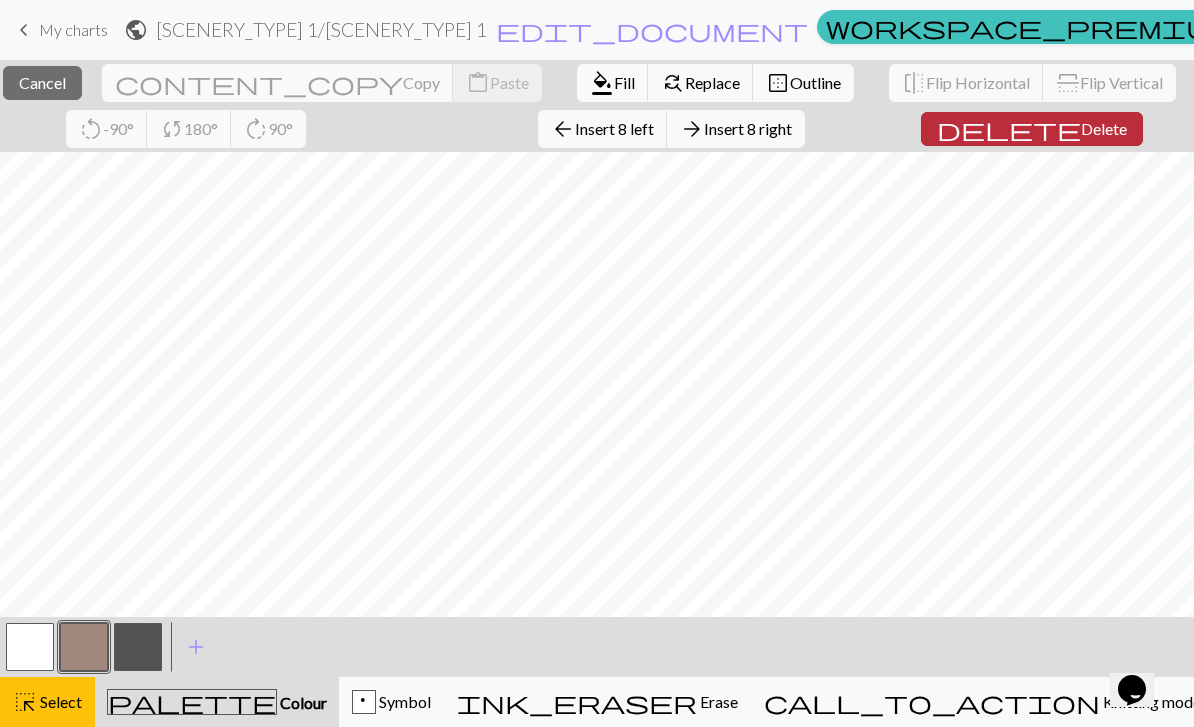 click on "delete" at bounding box center (1009, 129) 